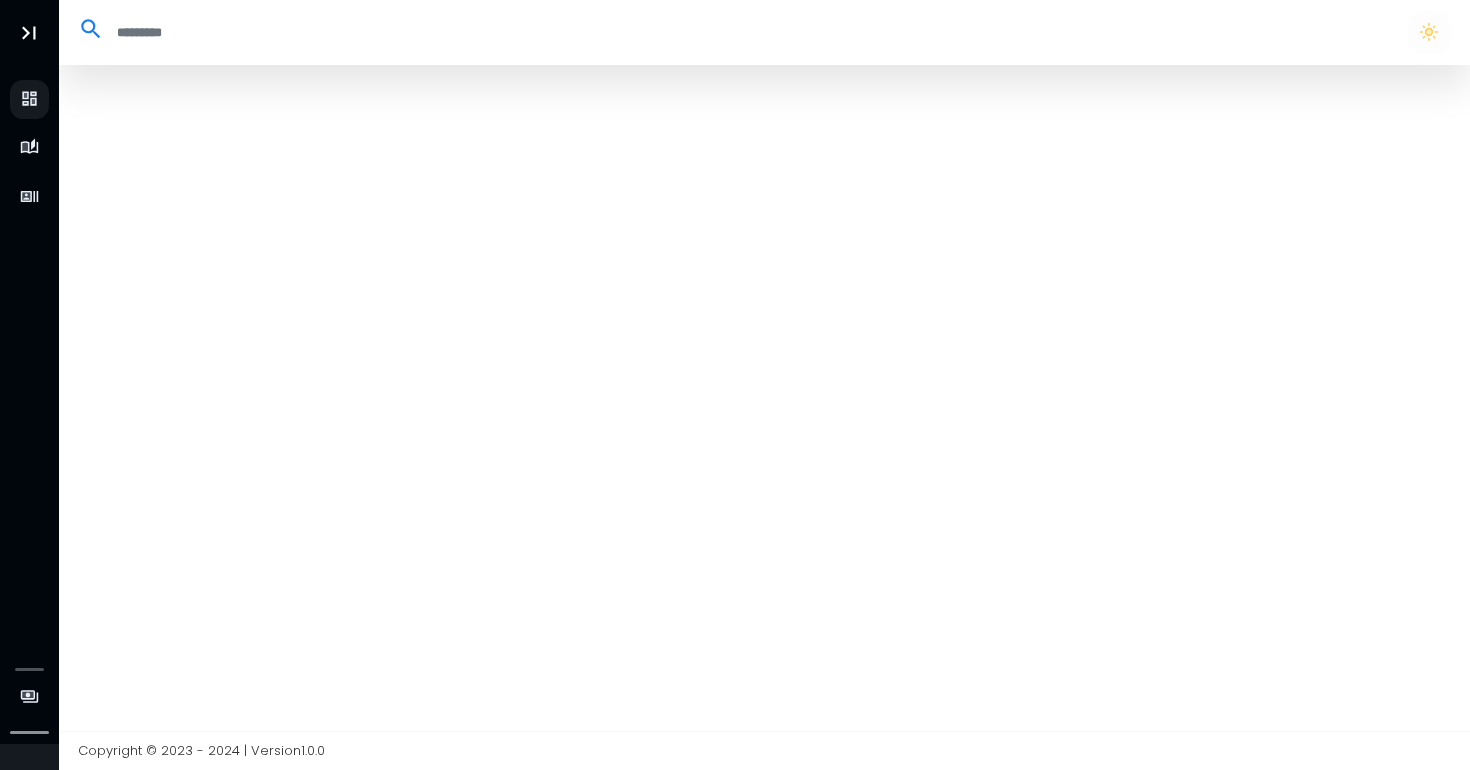 scroll, scrollTop: 0, scrollLeft: 0, axis: both 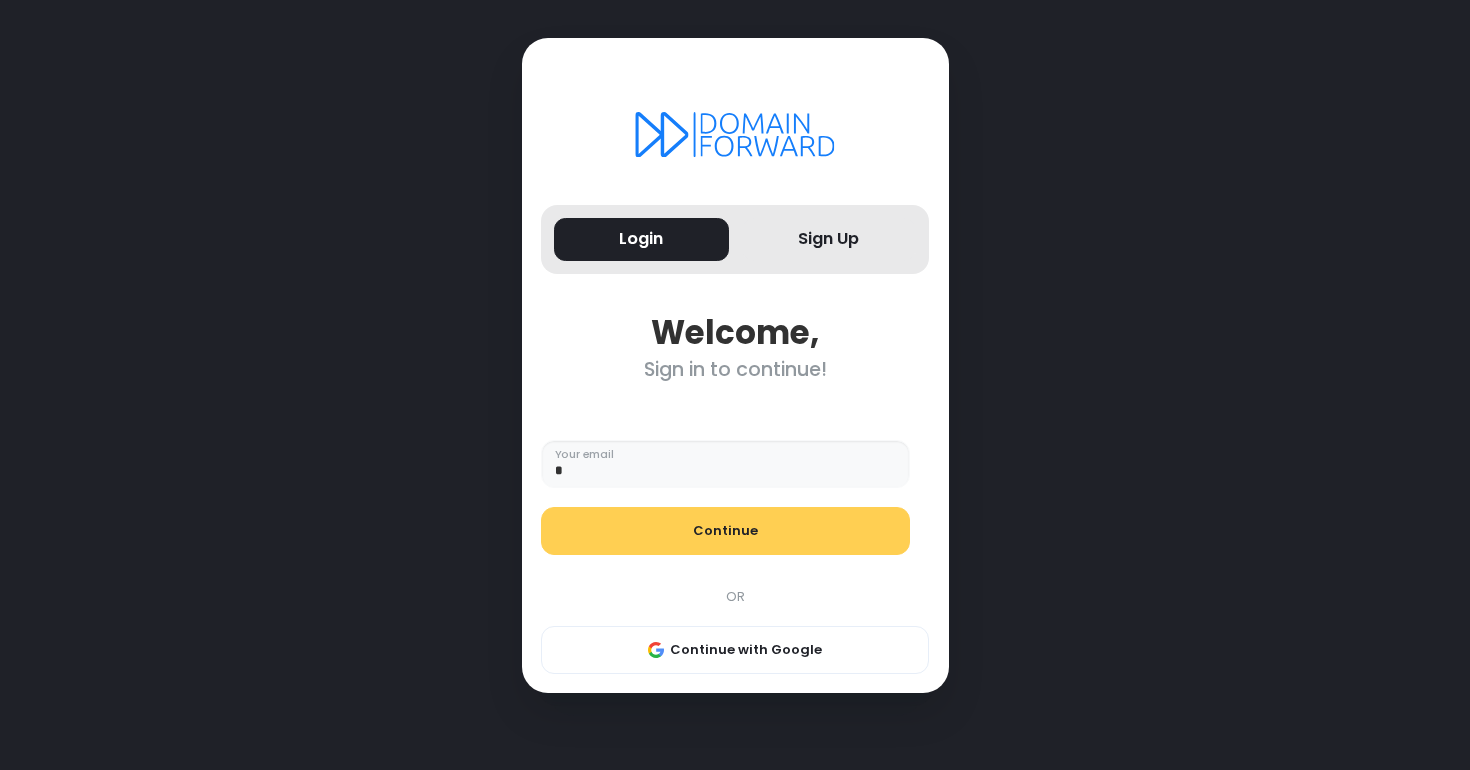 type on "**********" 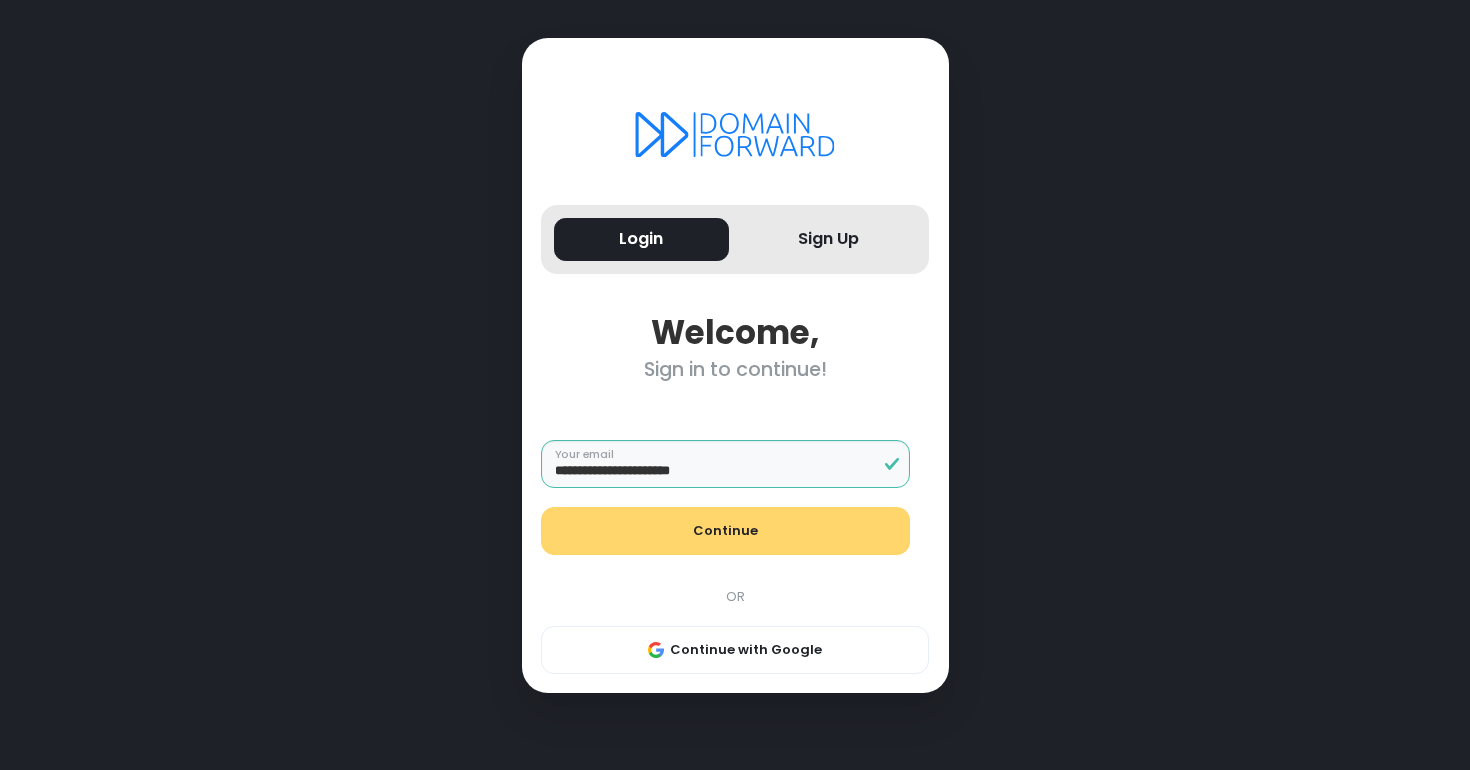 click on "Continue" at bounding box center (725, 531) 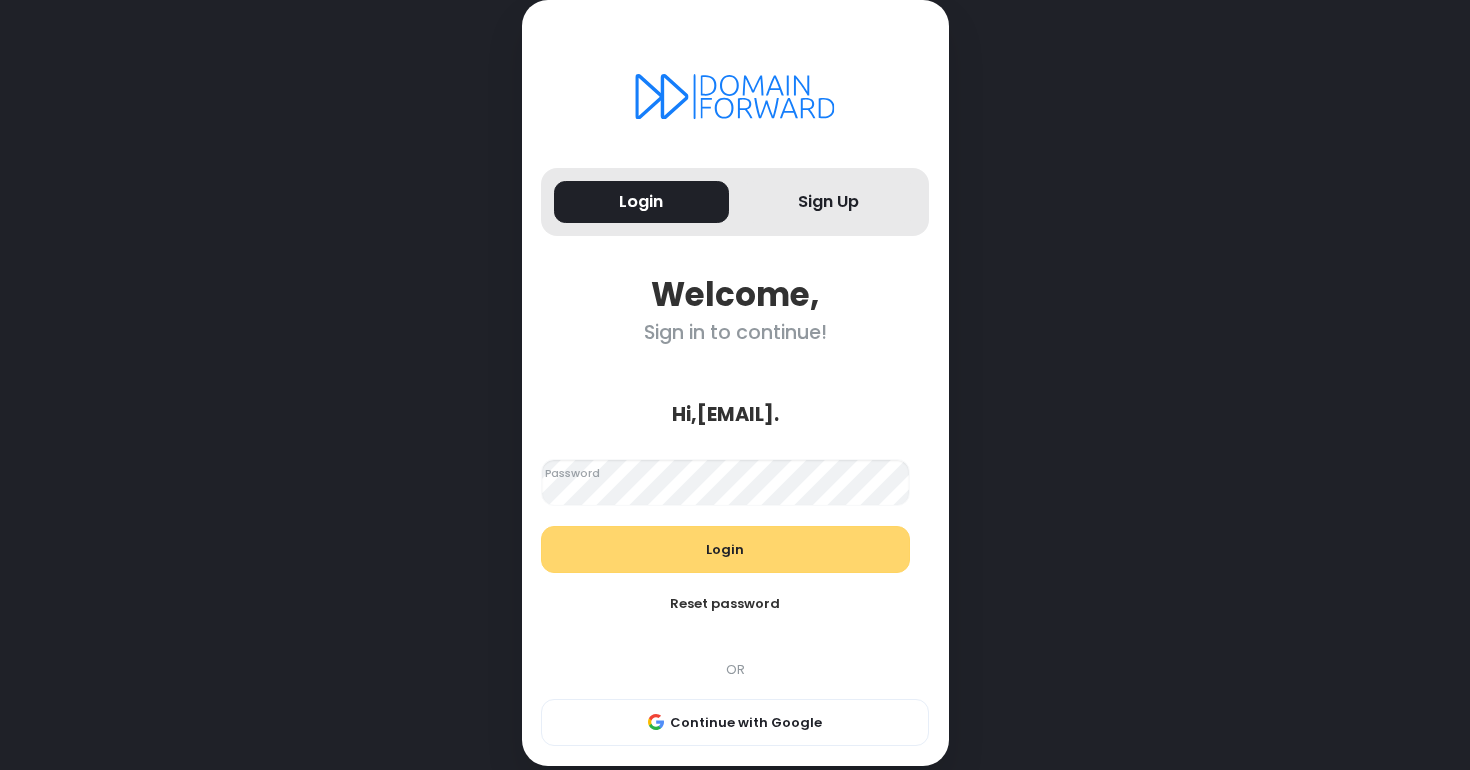 click on "Login" at bounding box center (725, 550) 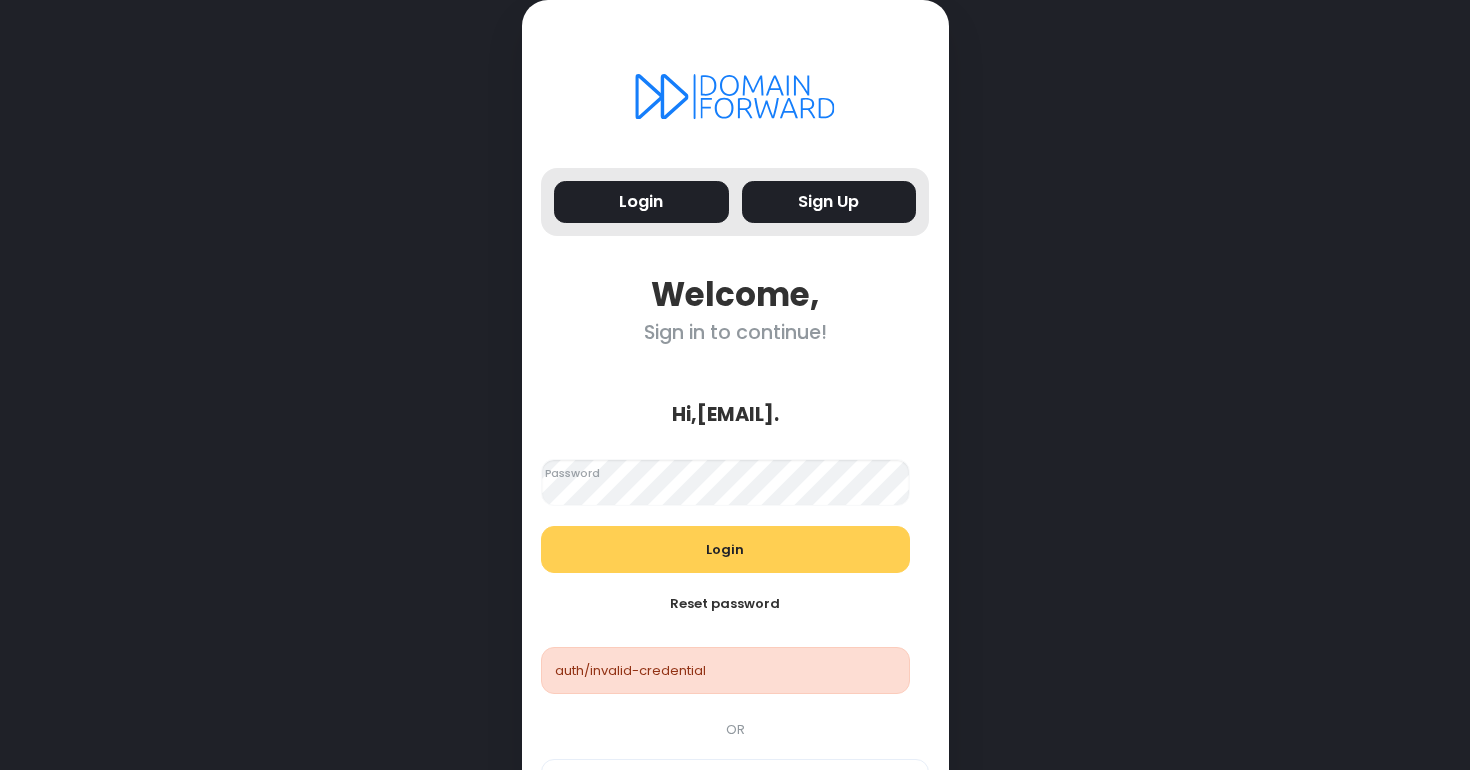 click on "Sign Up" at bounding box center (829, 202) 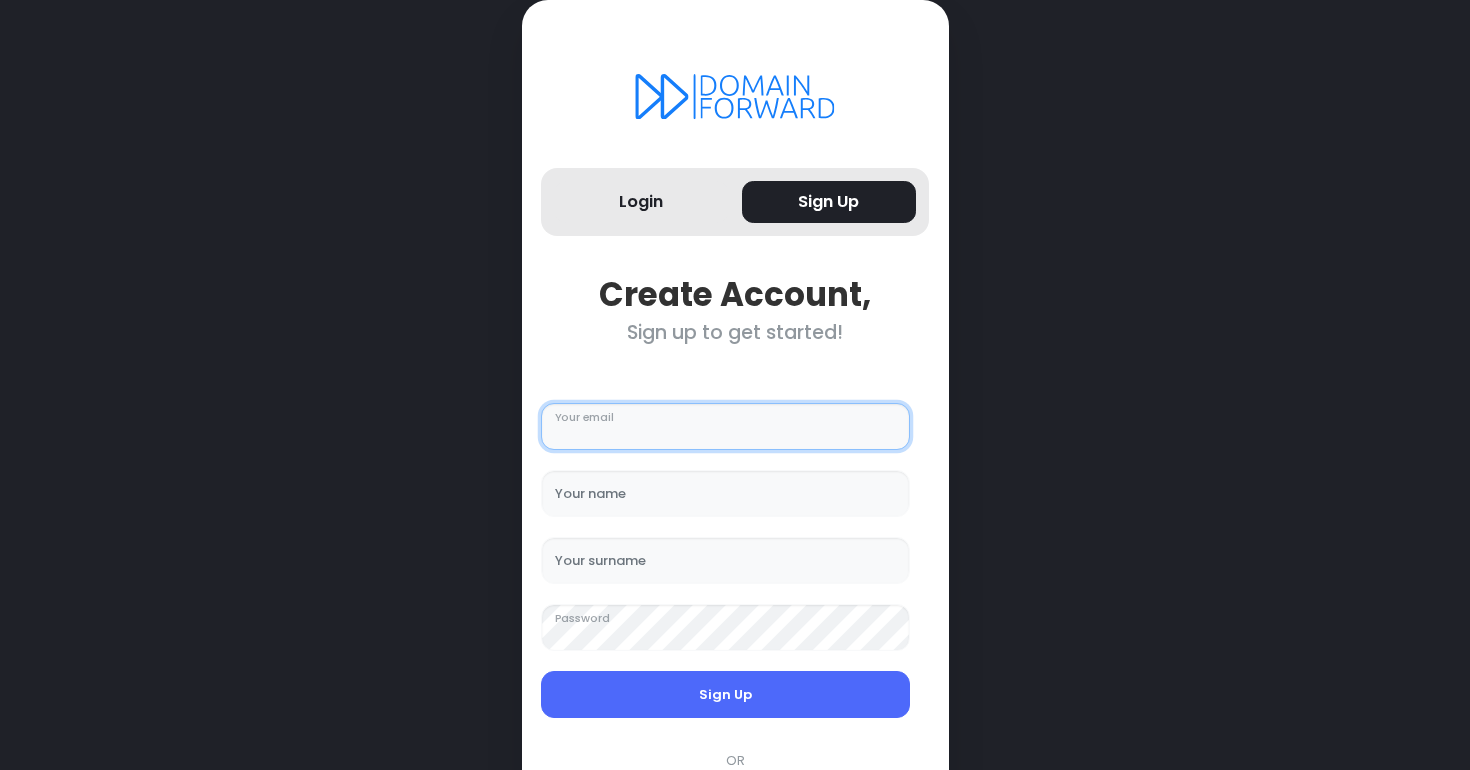 click on "Your email" at bounding box center [725, 427] 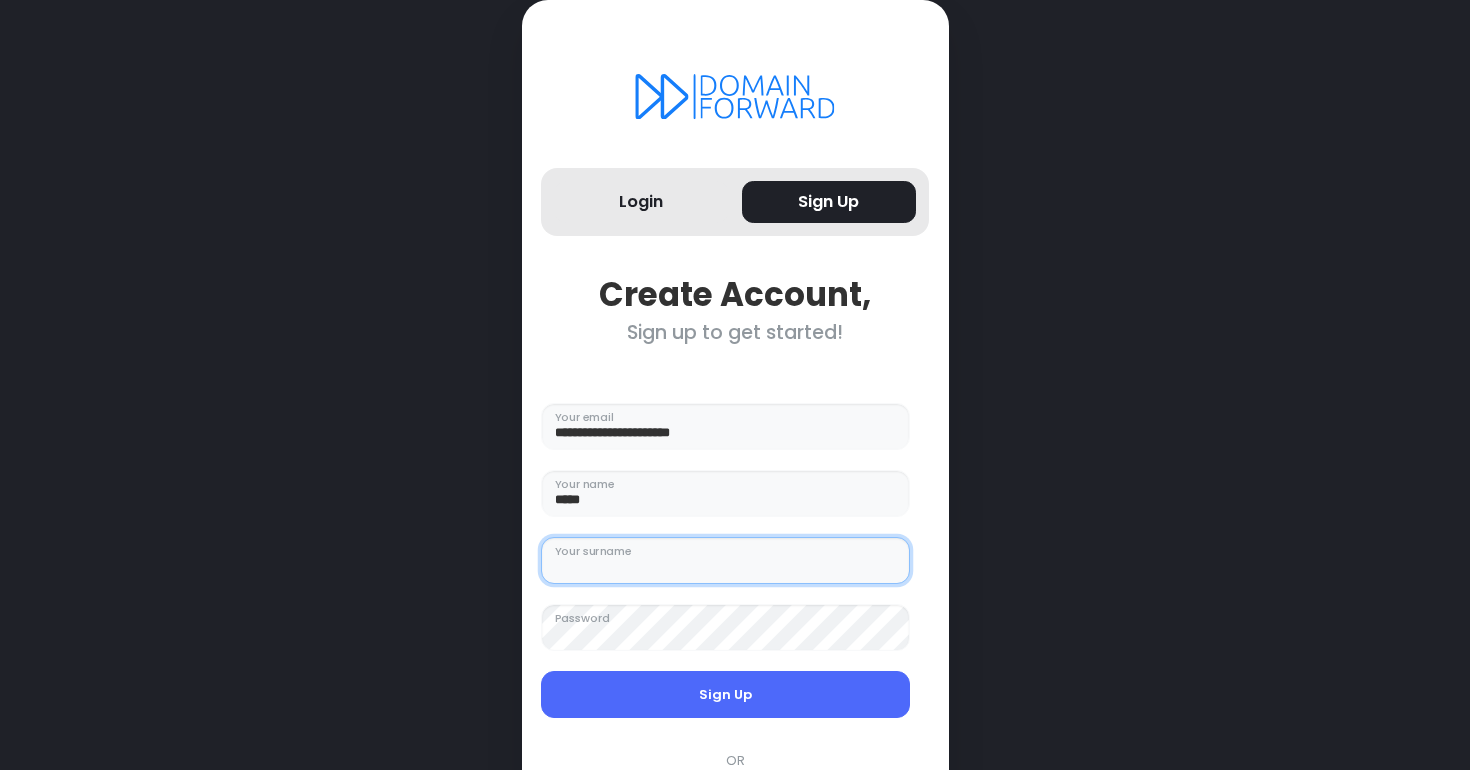 type on "*****" 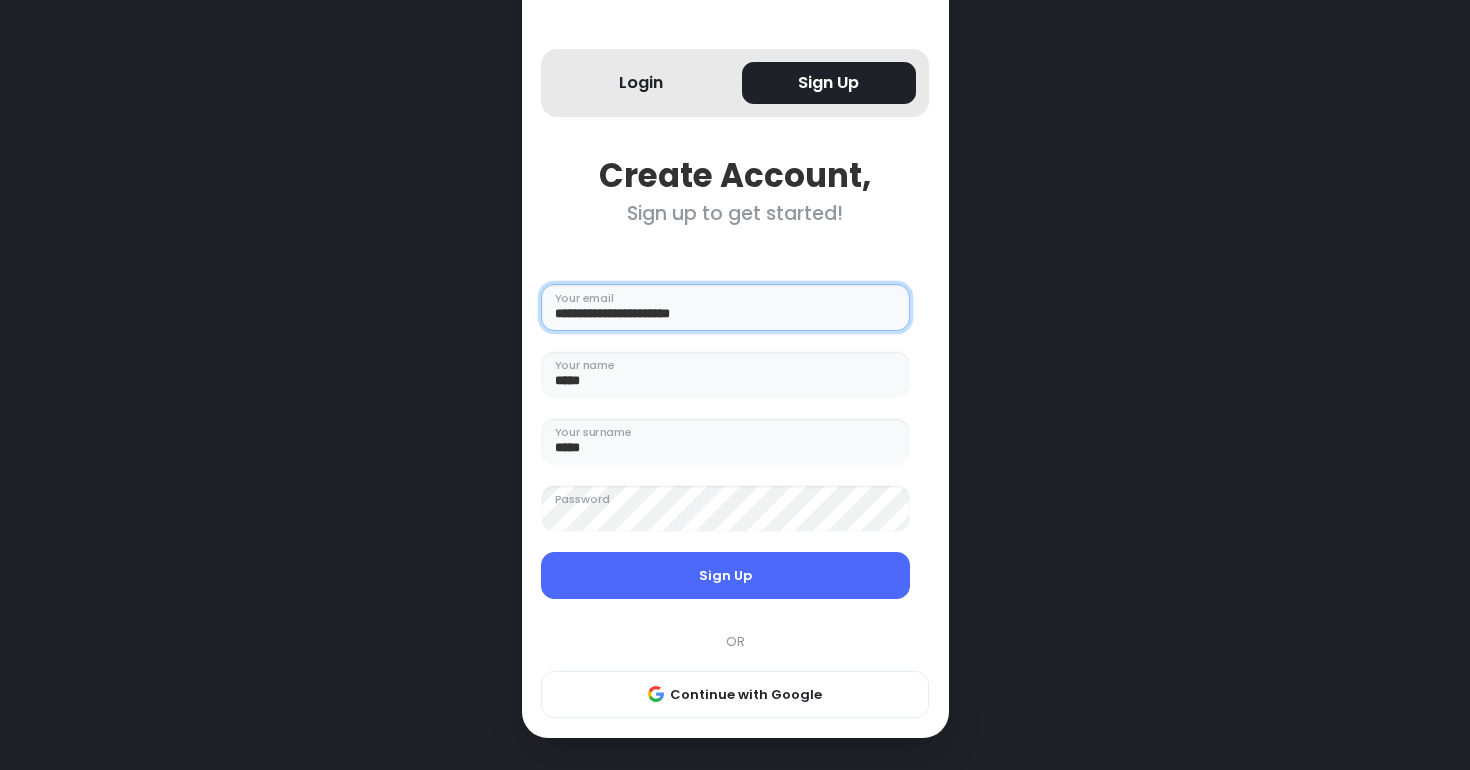 scroll, scrollTop: 118, scrollLeft: 0, axis: vertical 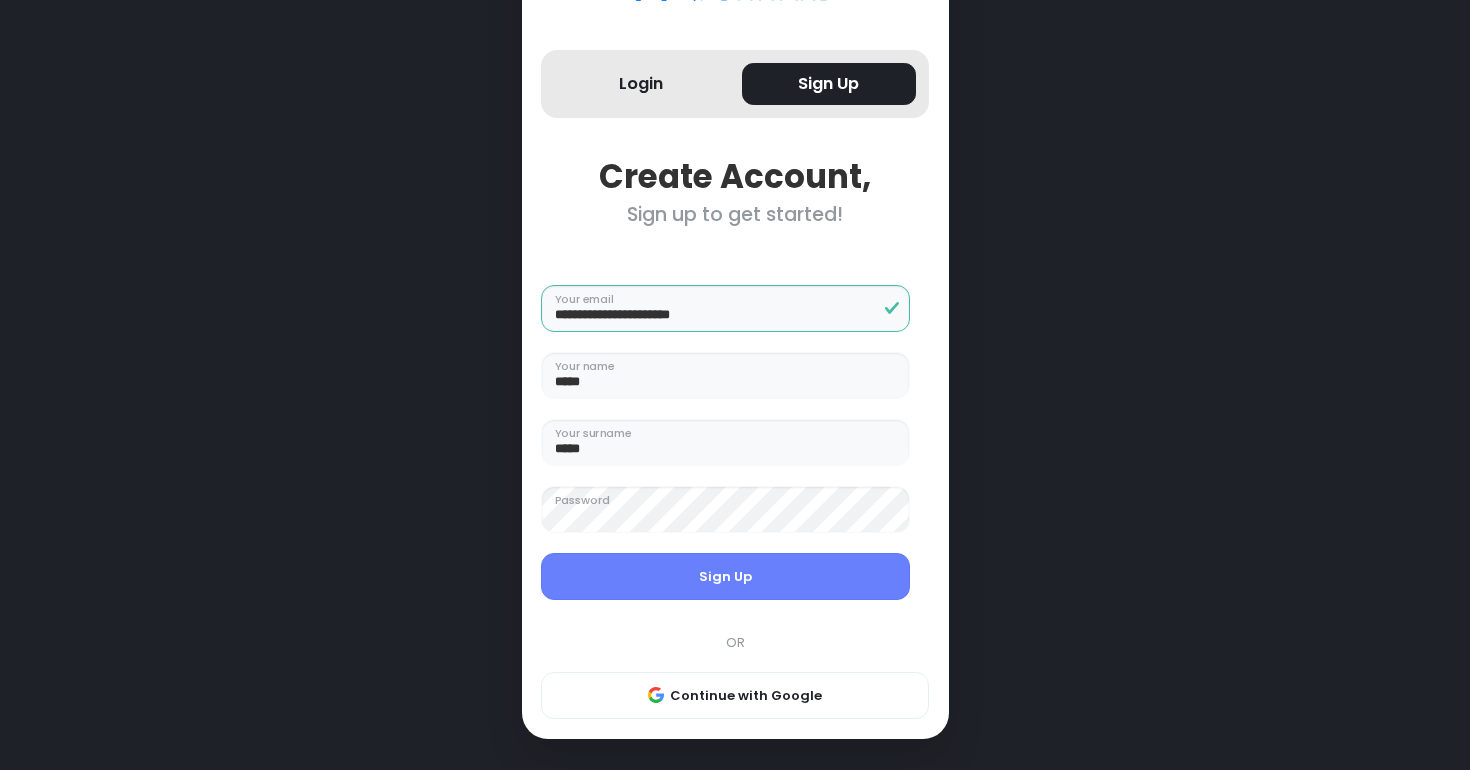click on "Sign Up" at bounding box center (725, 577) 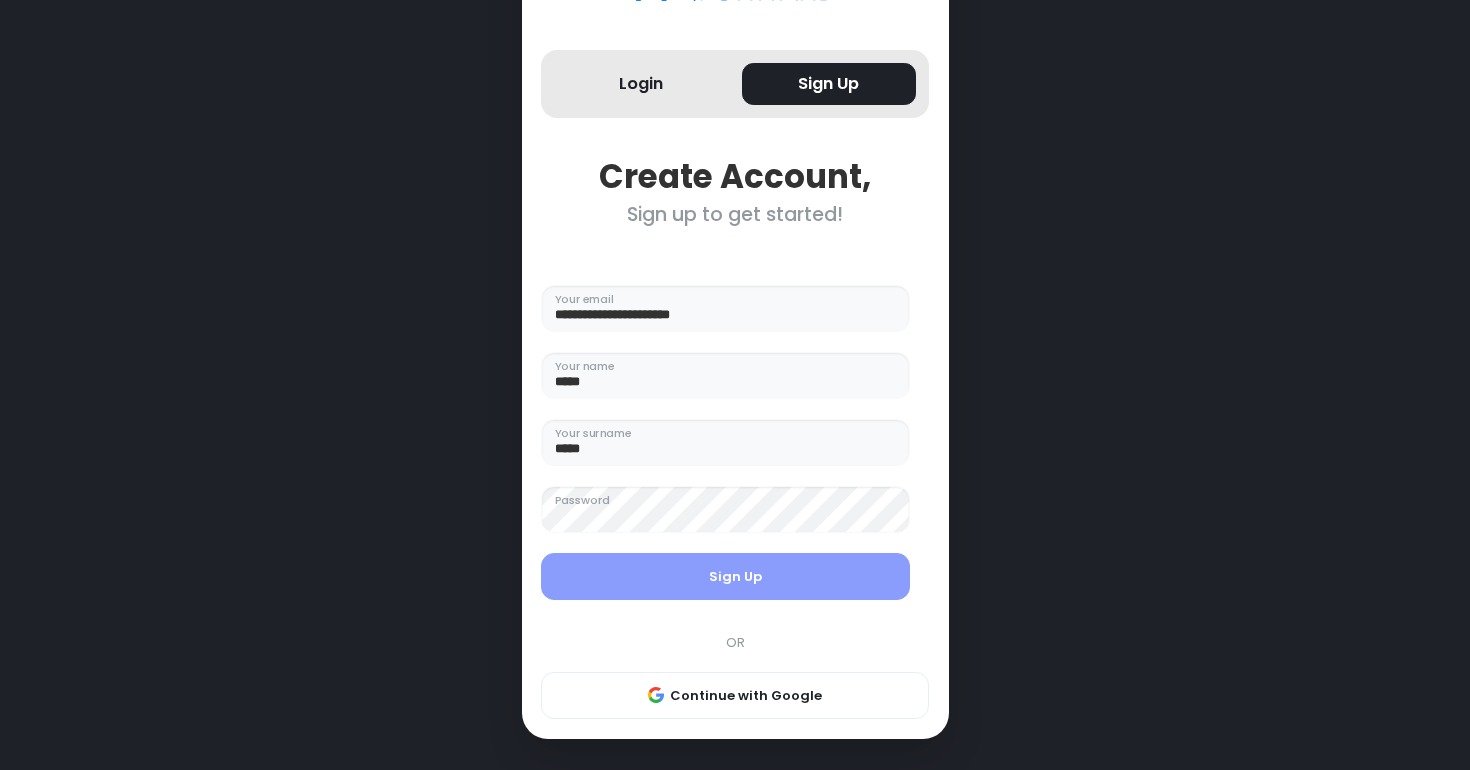 scroll, scrollTop: 0, scrollLeft: 0, axis: both 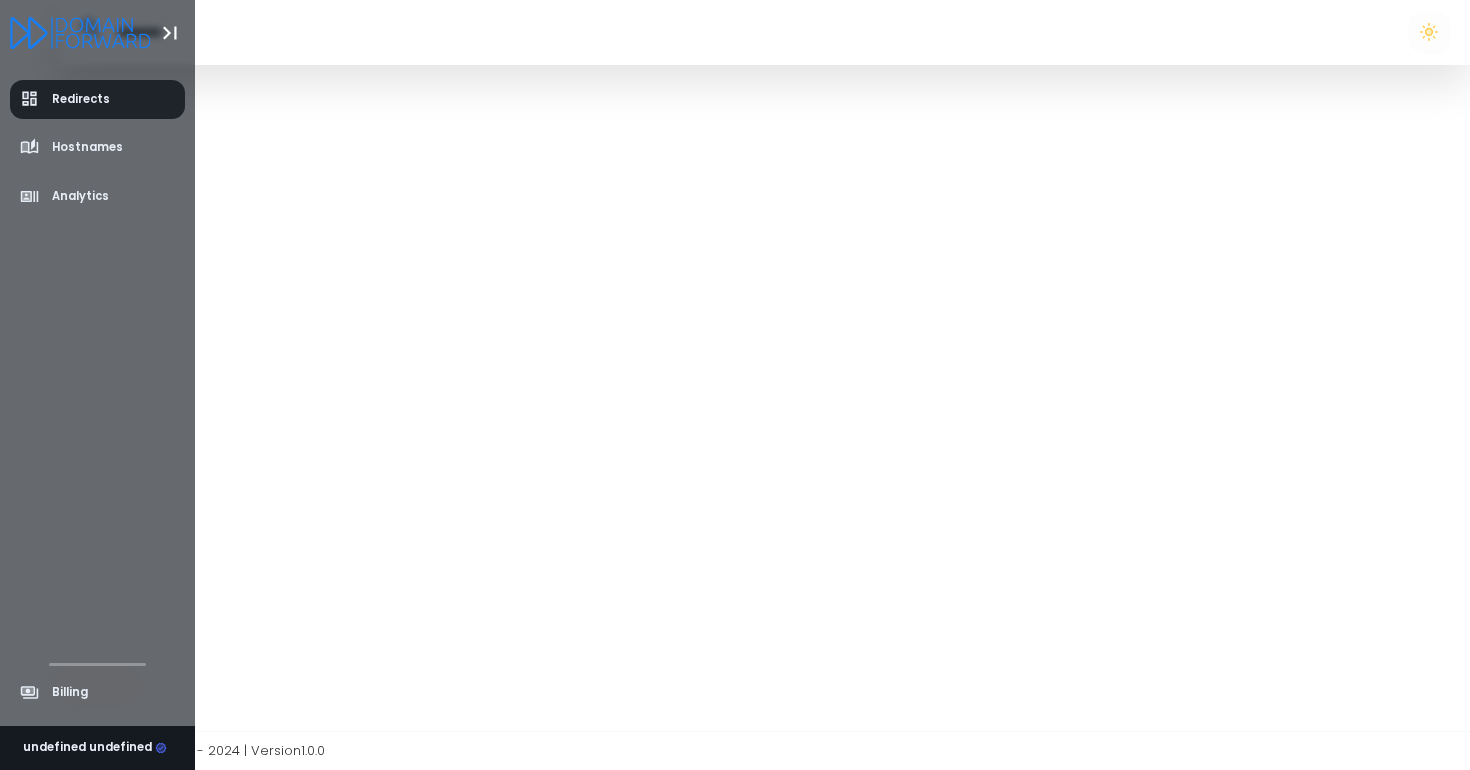 click on "Redirects" at bounding box center [81, 99] 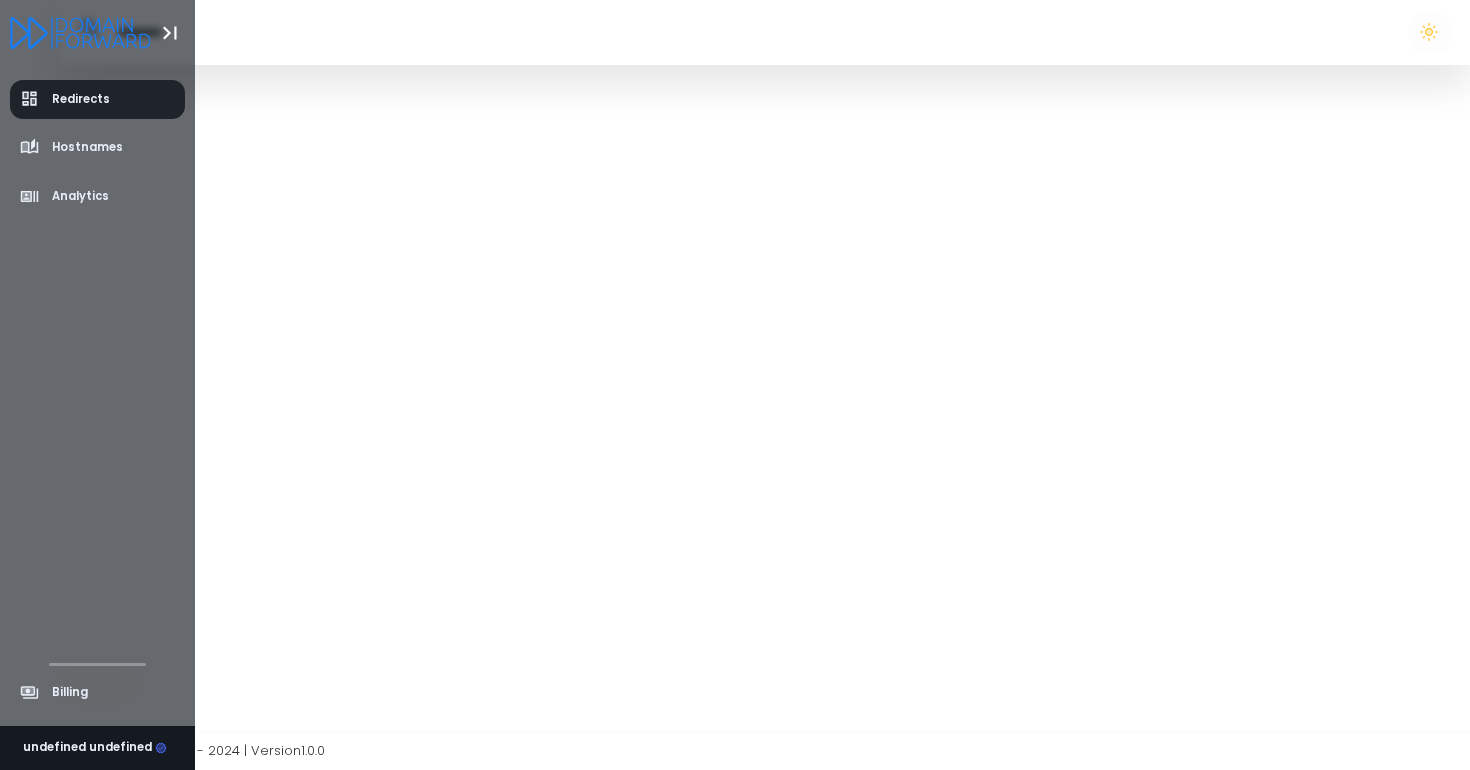 click on "Redirects" at bounding box center [81, 99] 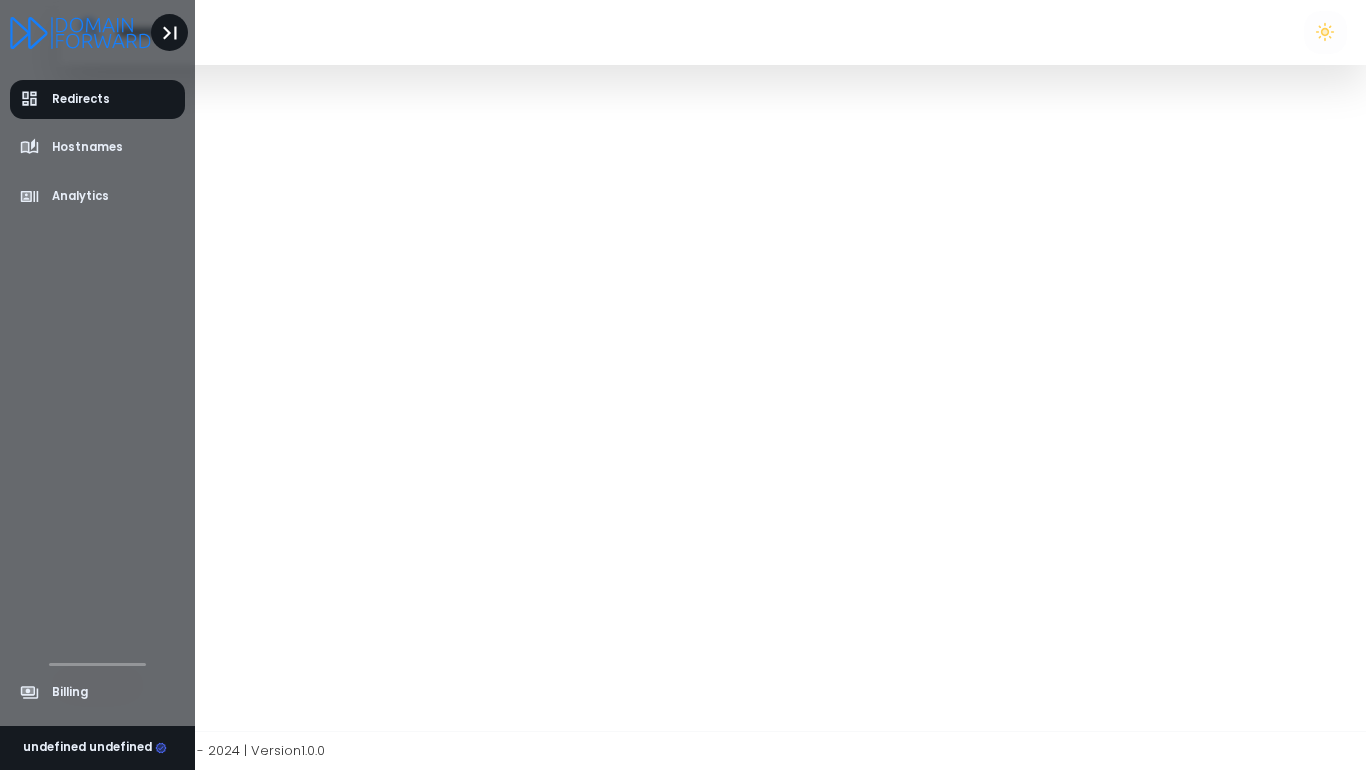 click 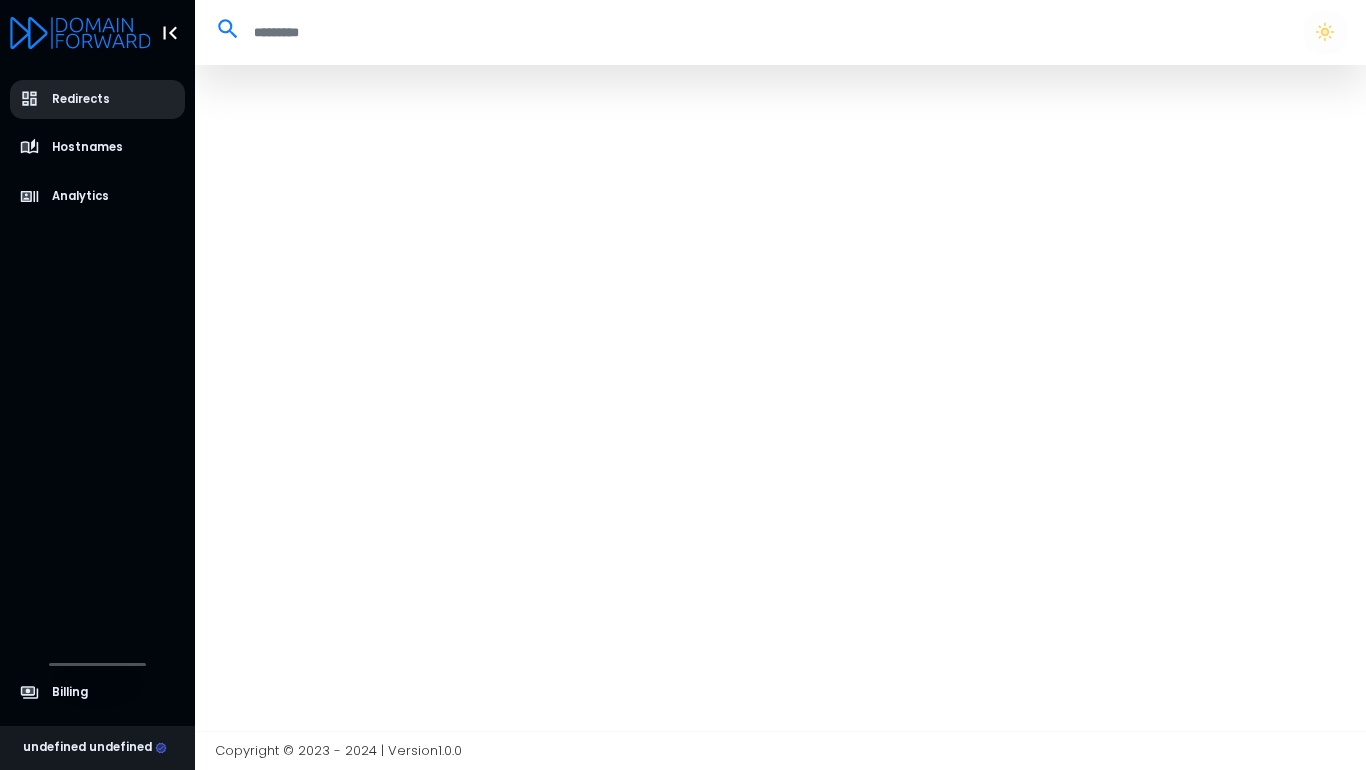 click on "Redirects" at bounding box center [98, 99] 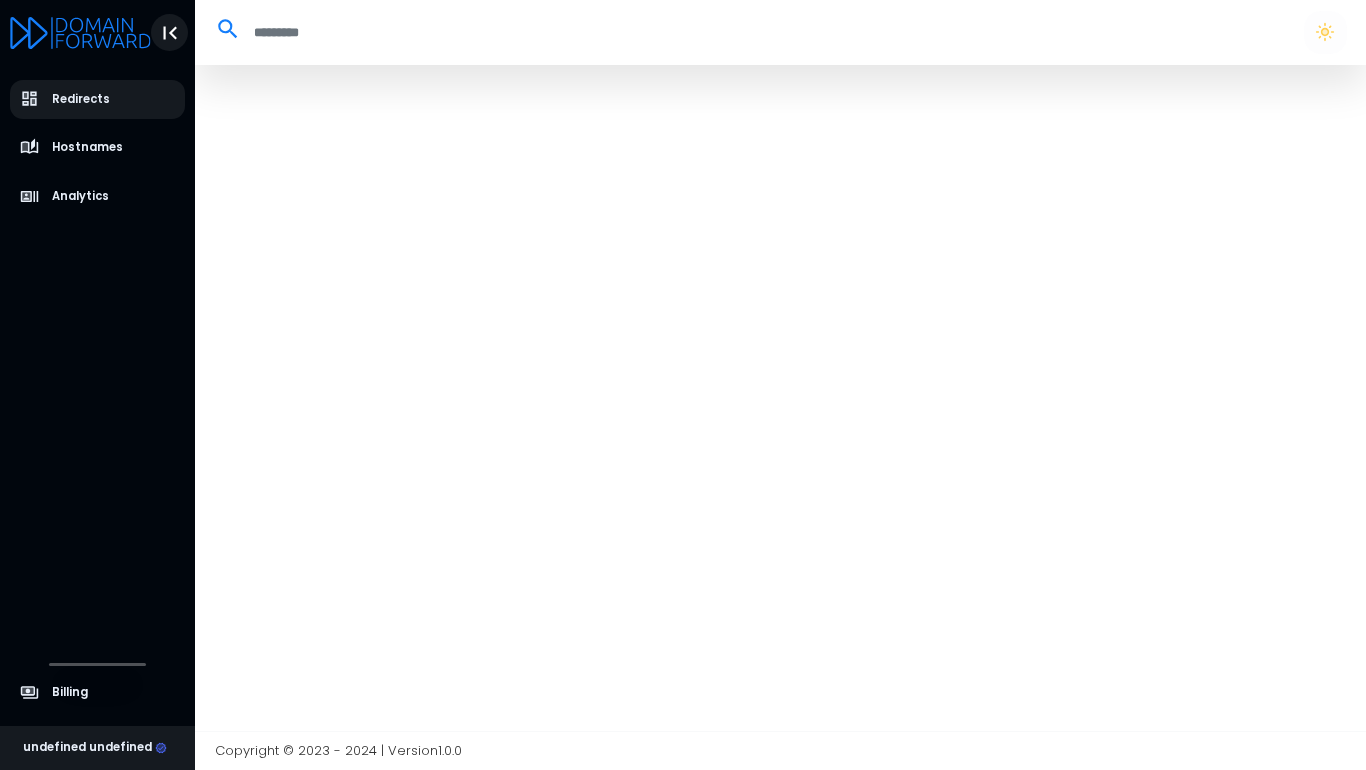 click 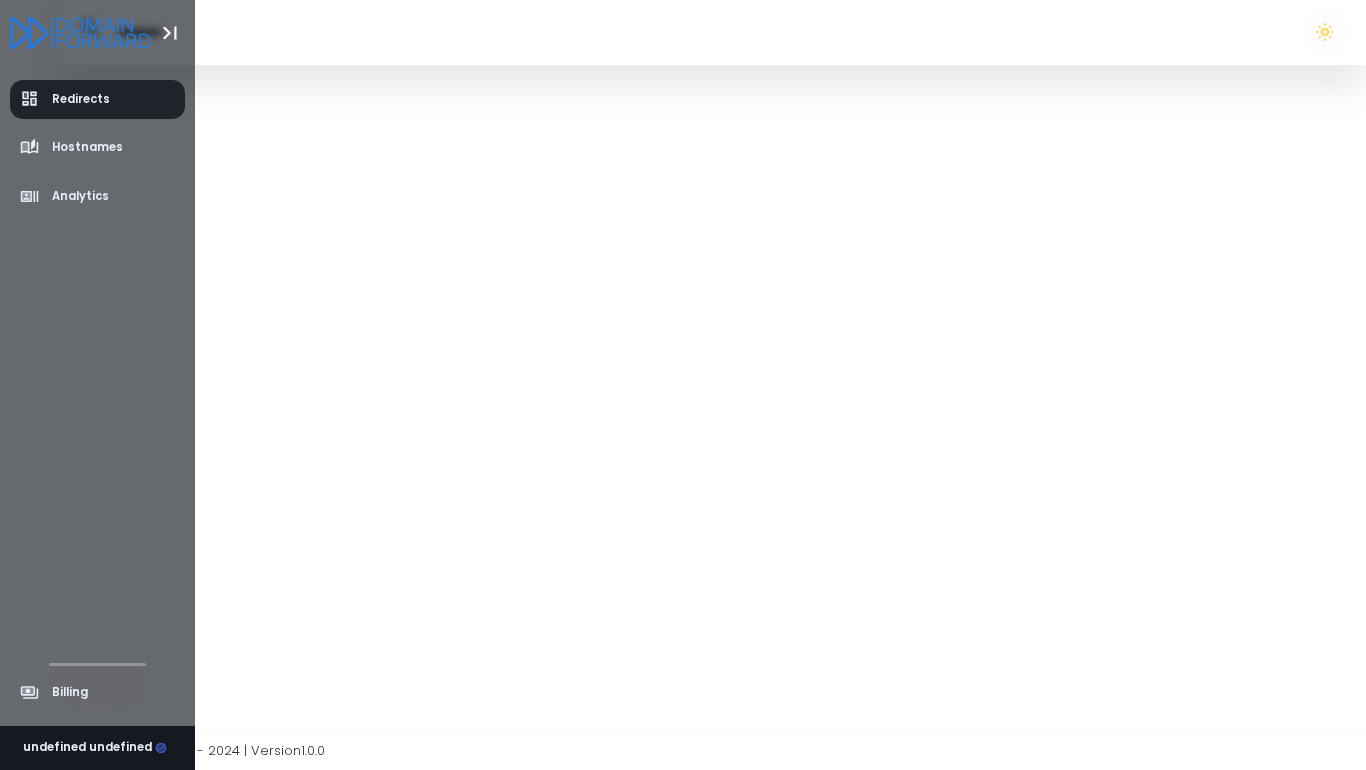 click on "Redirects" at bounding box center [81, 99] 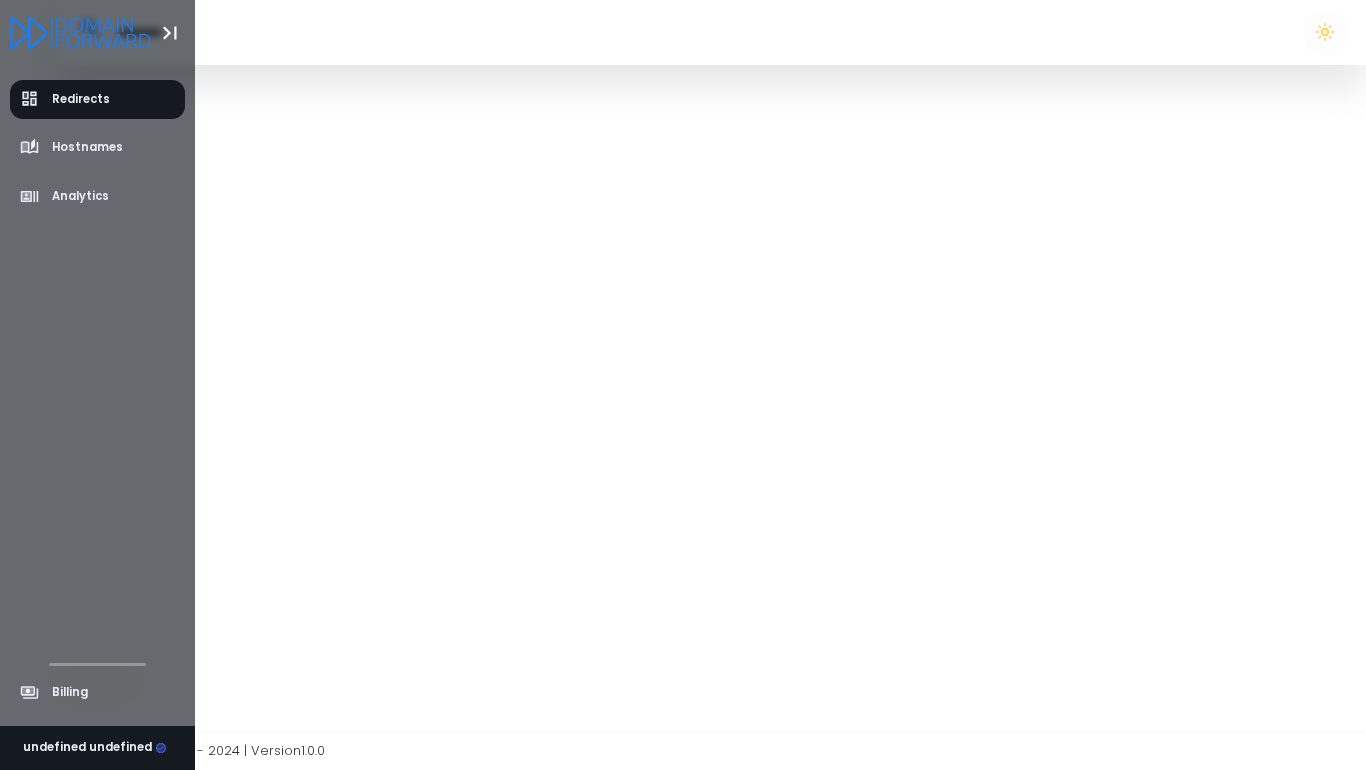 click 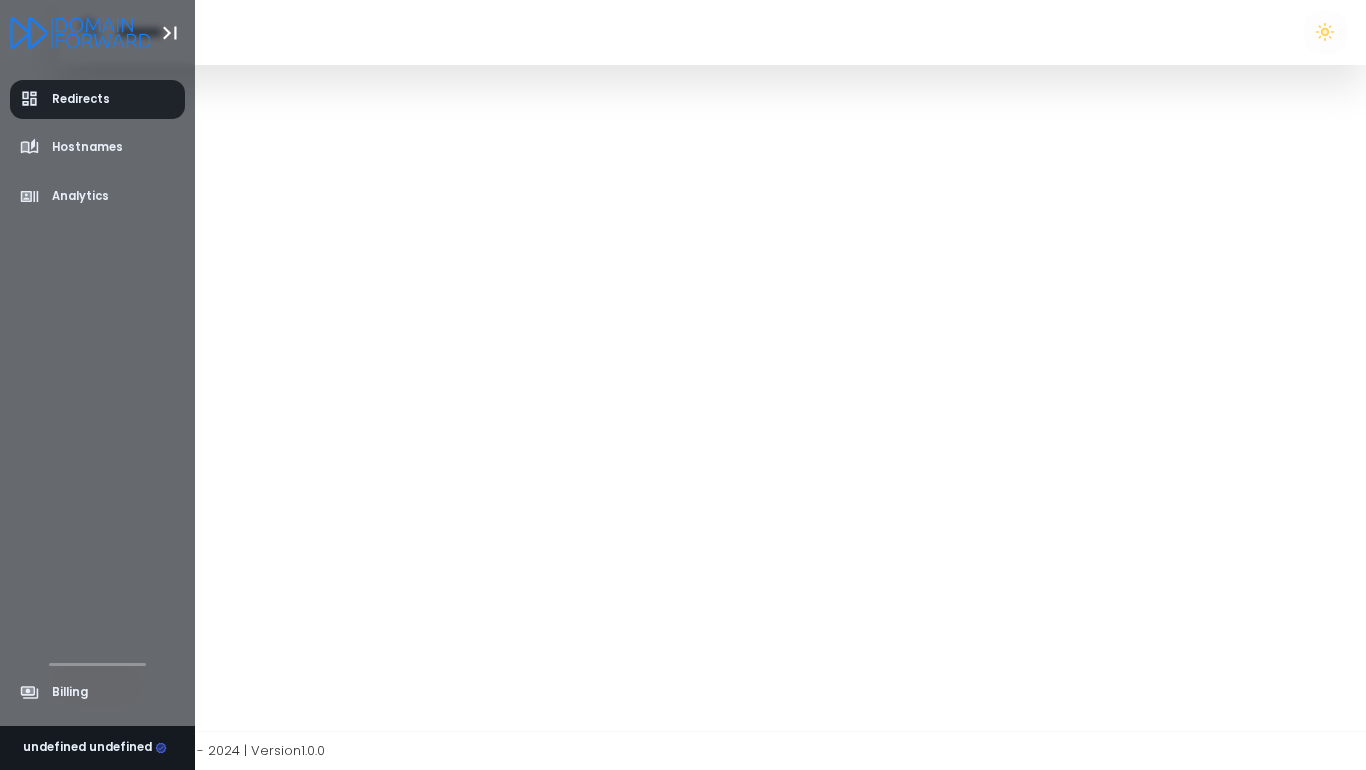 click on "Redirects" at bounding box center (81, 99) 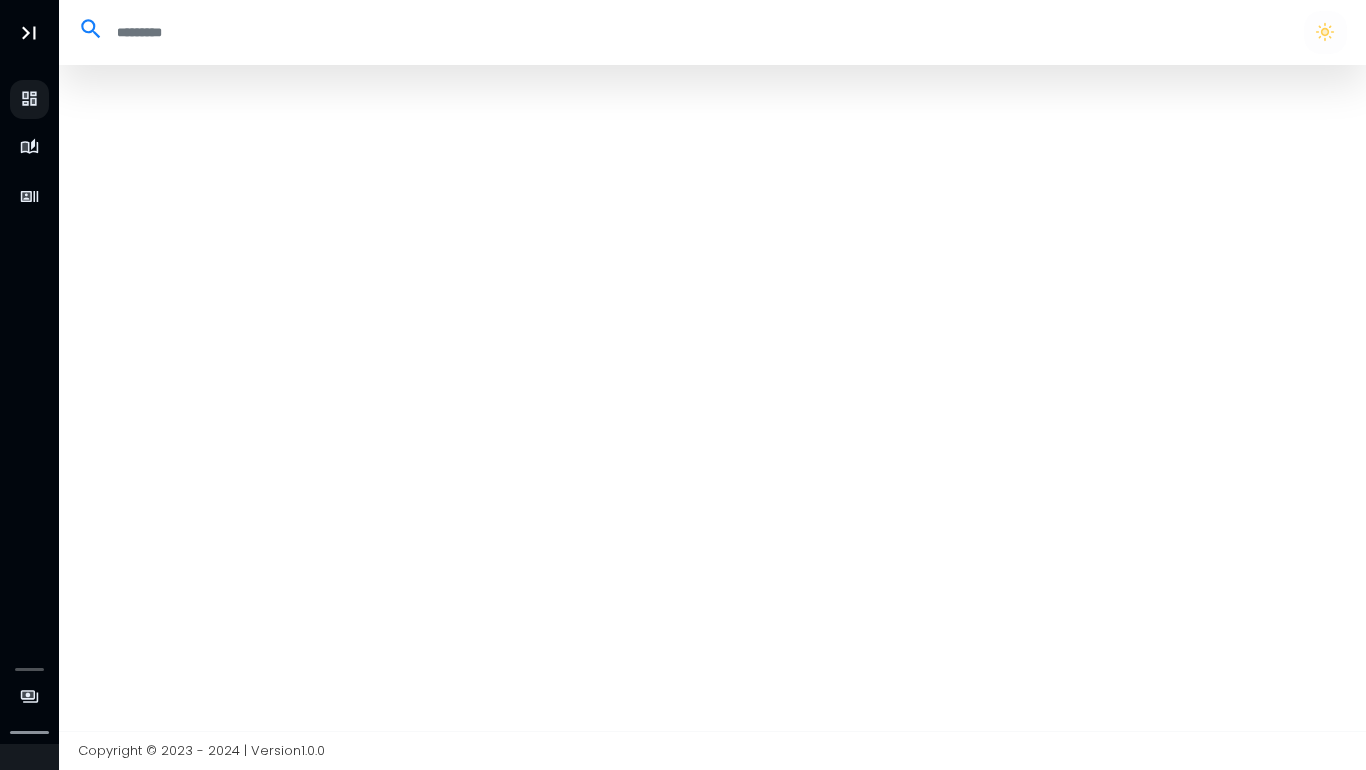 click at bounding box center (694, 32) 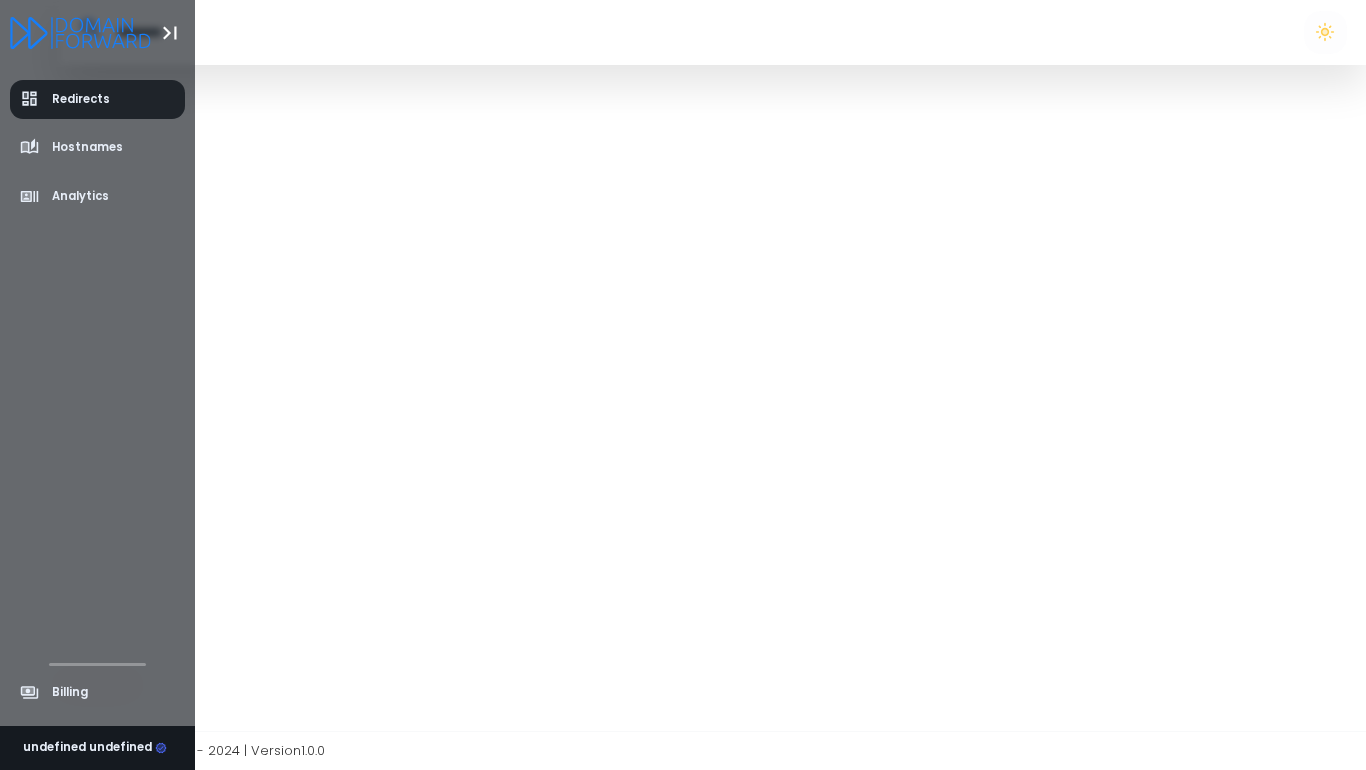 click on "Redirects" at bounding box center (81, 99) 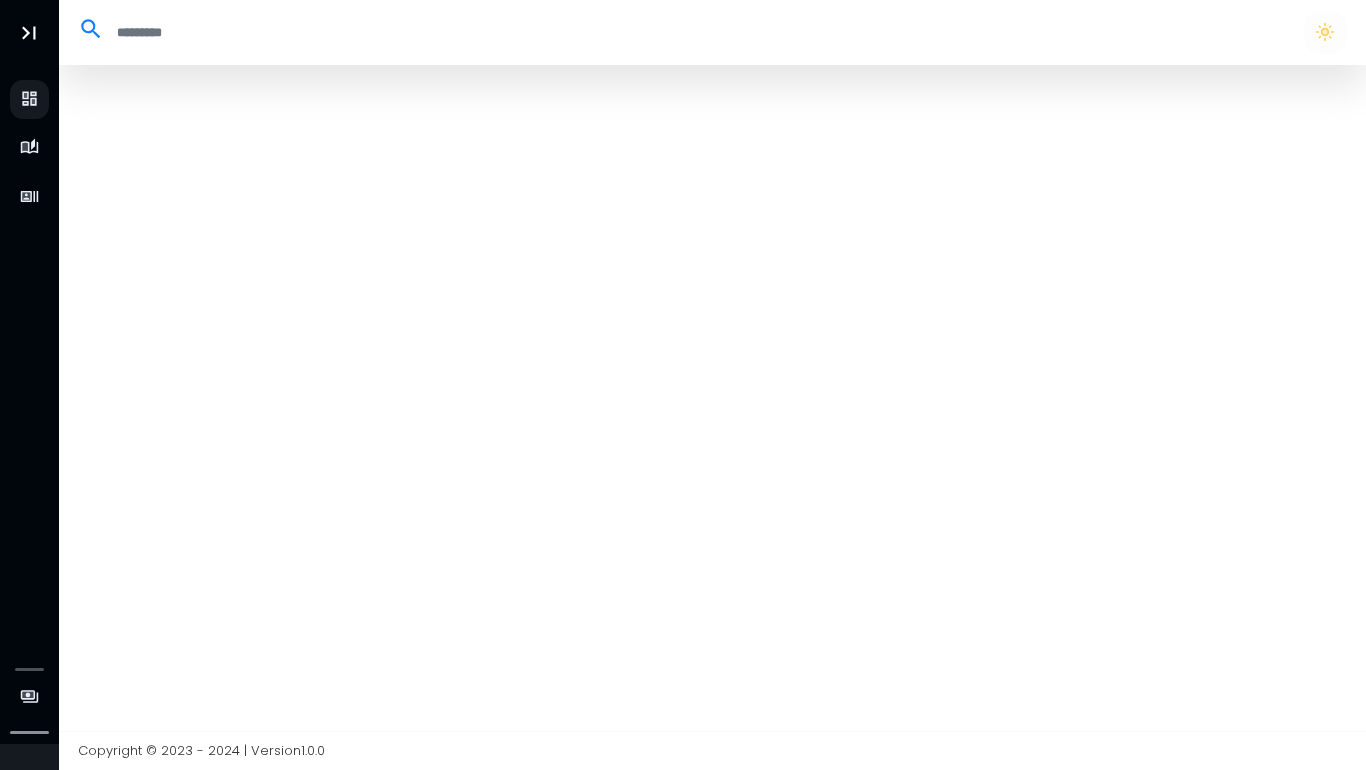drag, startPoint x: 29, startPoint y: 101, endPoint x: 751, endPoint y: 5, distance: 728.3543 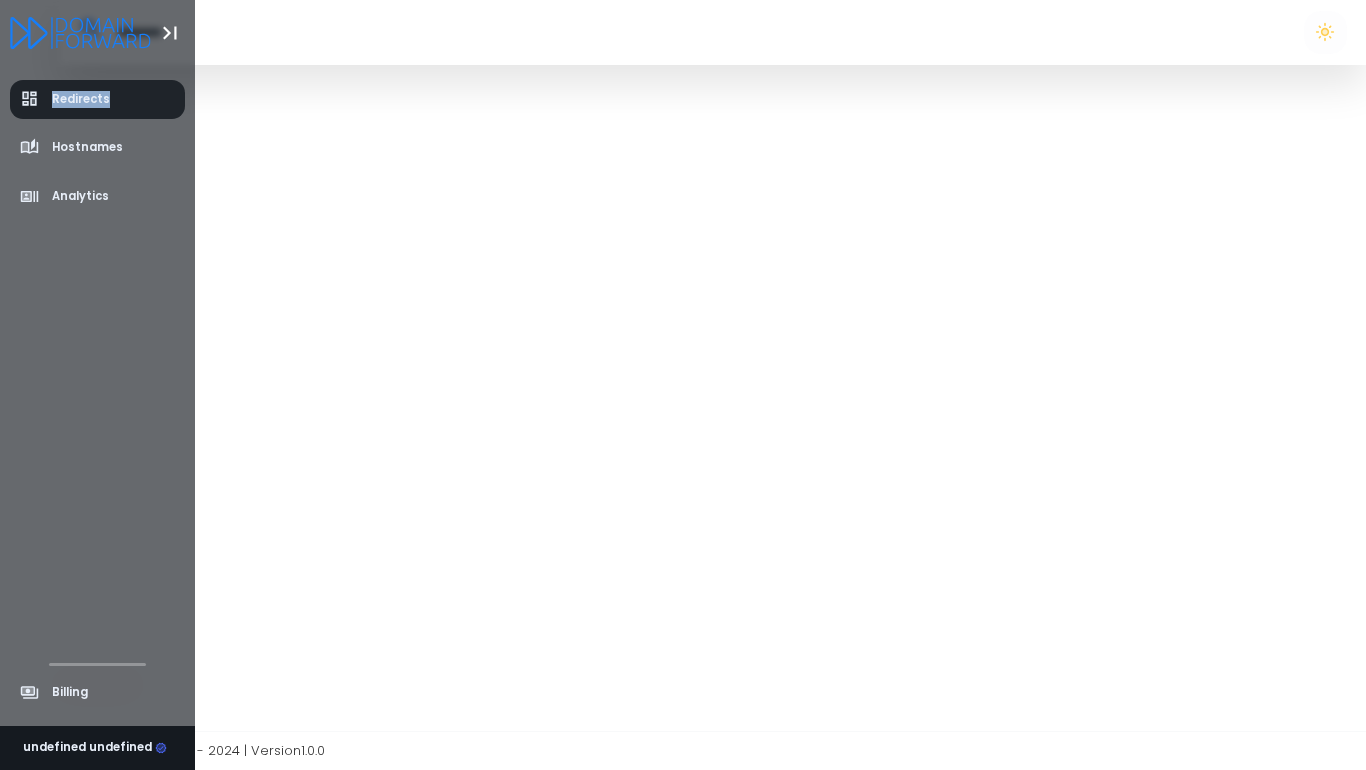 click on "Redirects" at bounding box center [81, 99] 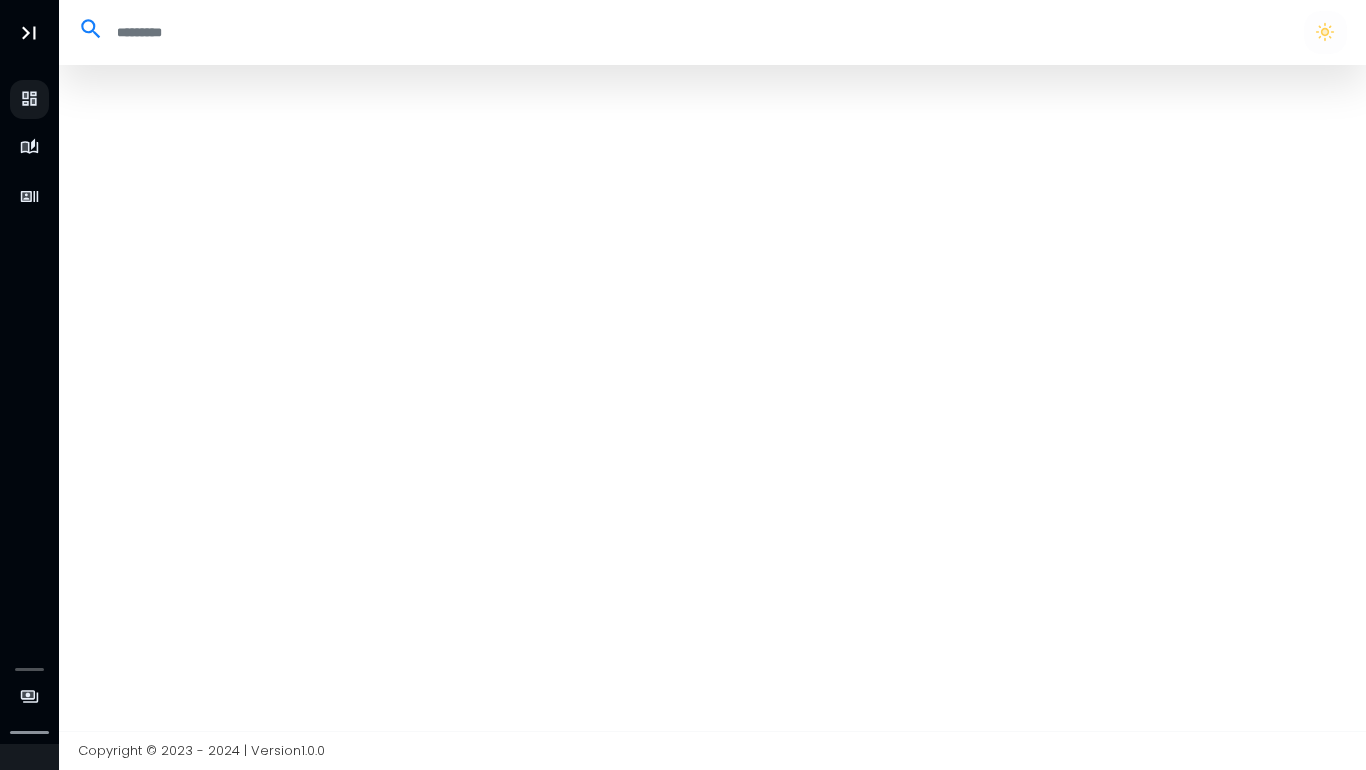click at bounding box center [713, 398] 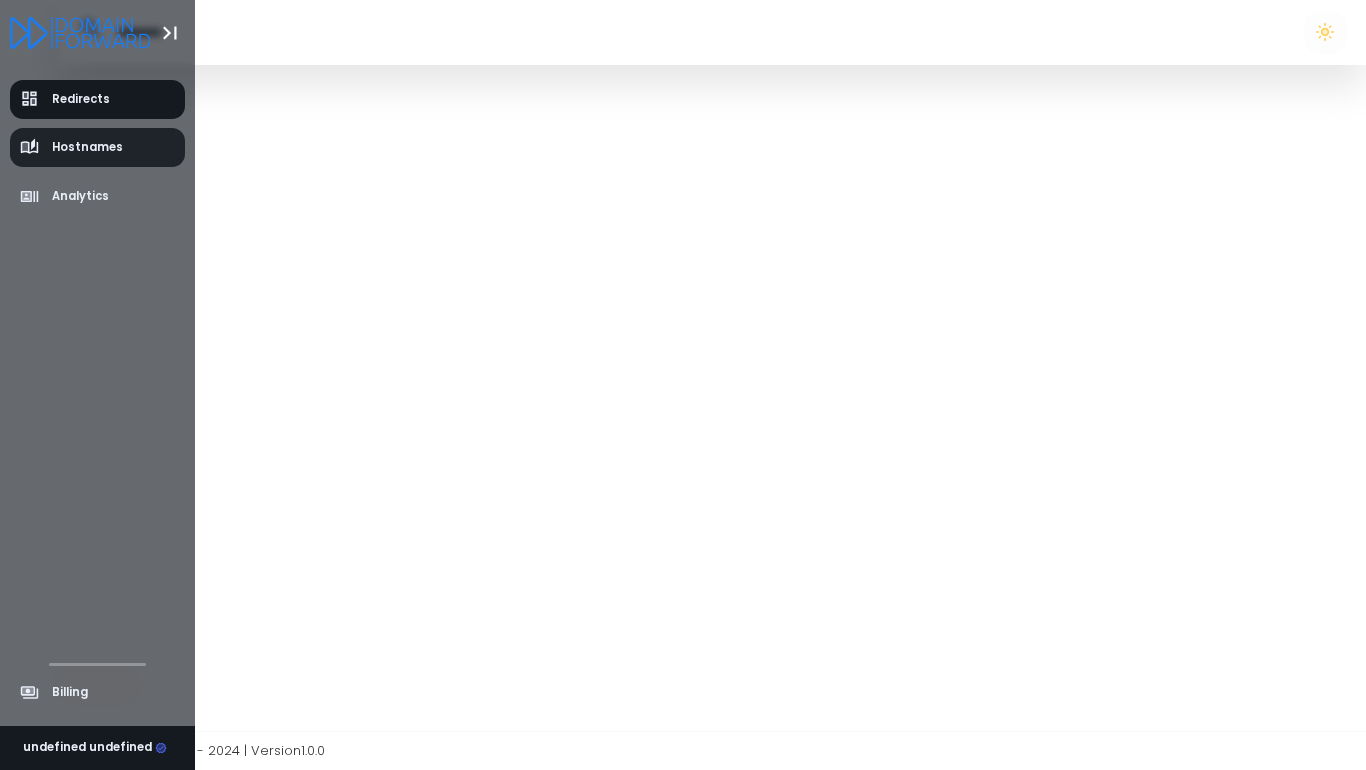 click on "Hostnames" at bounding box center (87, 147) 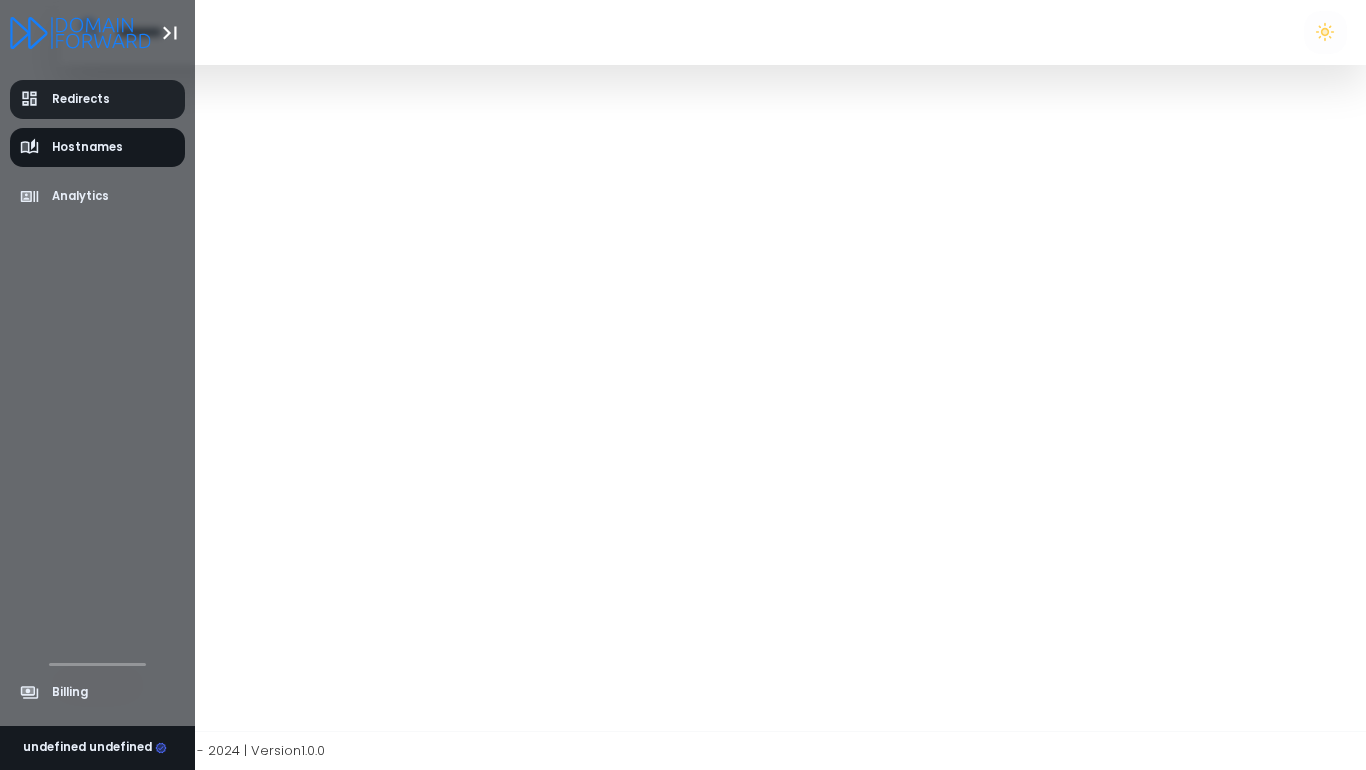 click on "Redirects" at bounding box center [81, 99] 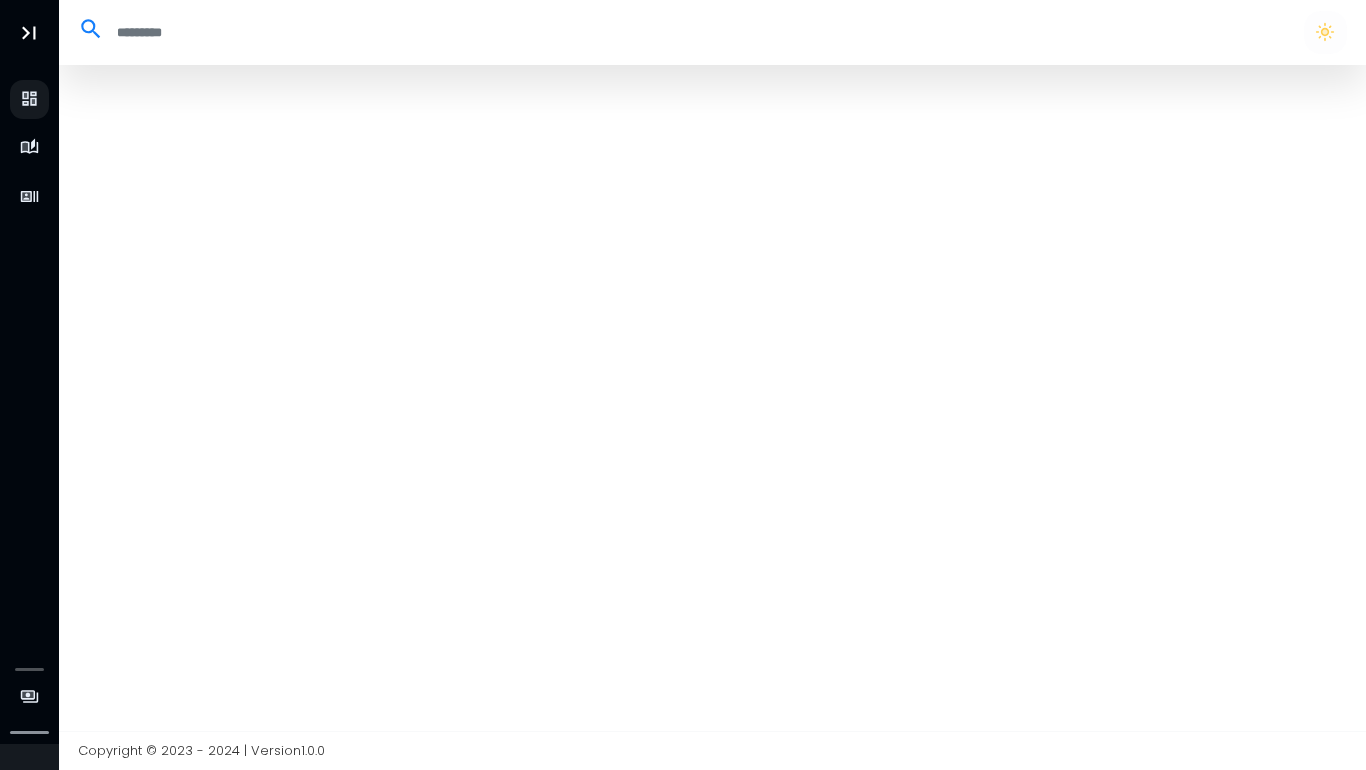 scroll, scrollTop: 0, scrollLeft: 0, axis: both 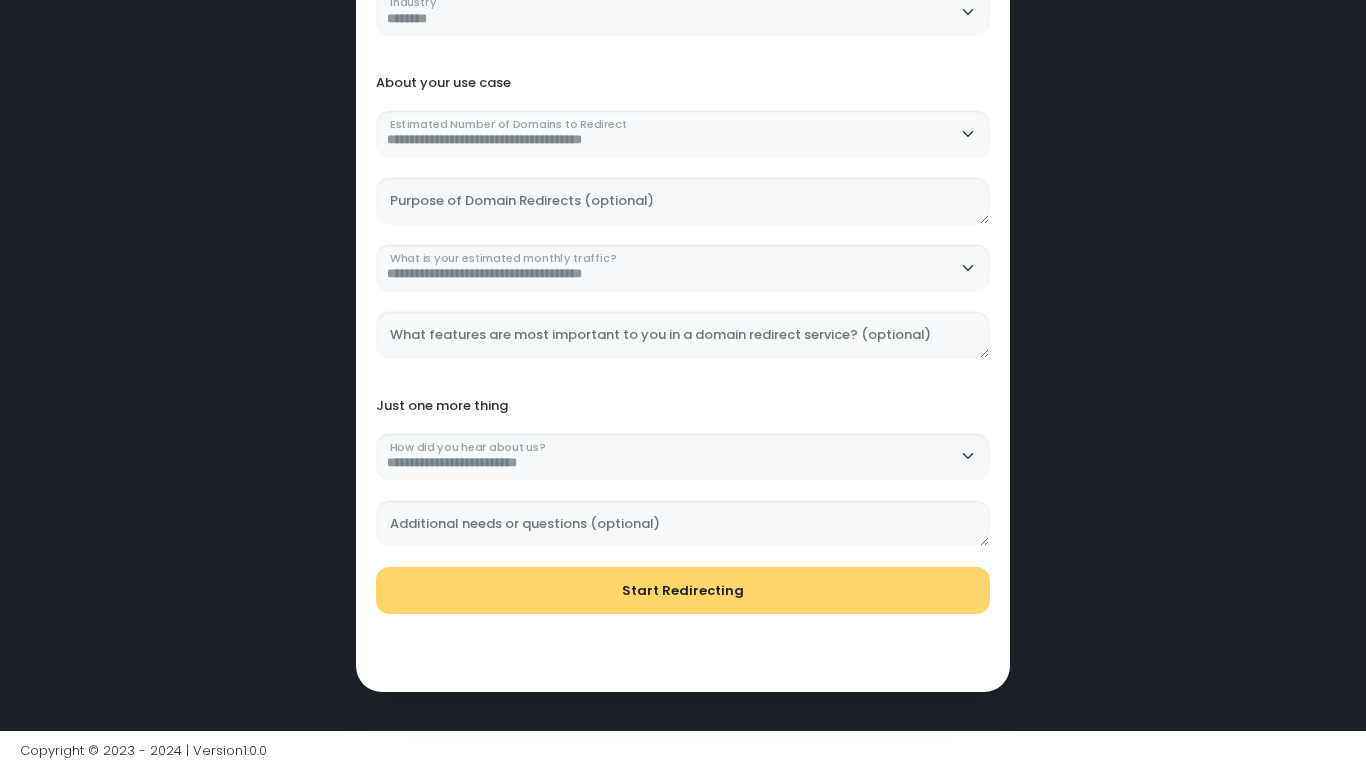 click on "Start Redirecting" at bounding box center [683, 591] 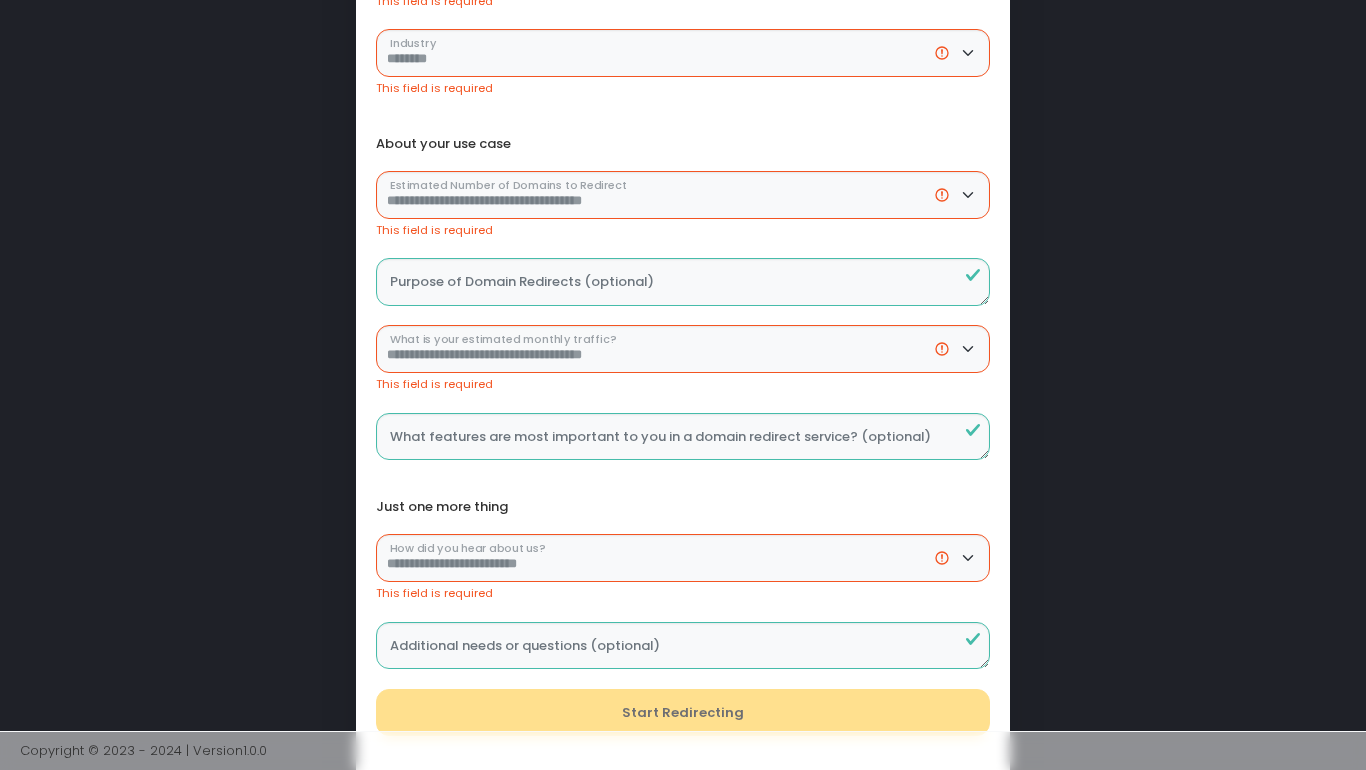 scroll, scrollTop: 0, scrollLeft: 0, axis: both 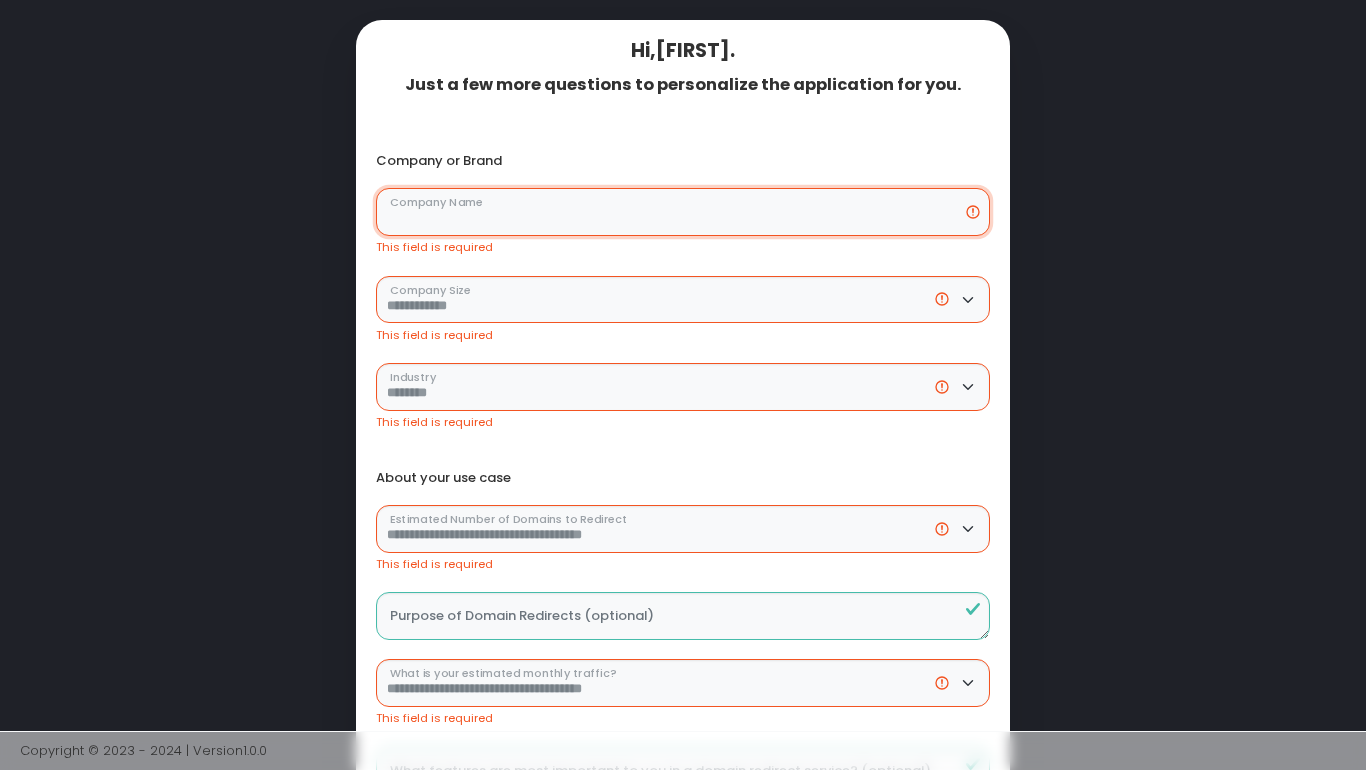 click on "Company Name" at bounding box center [683, 212] 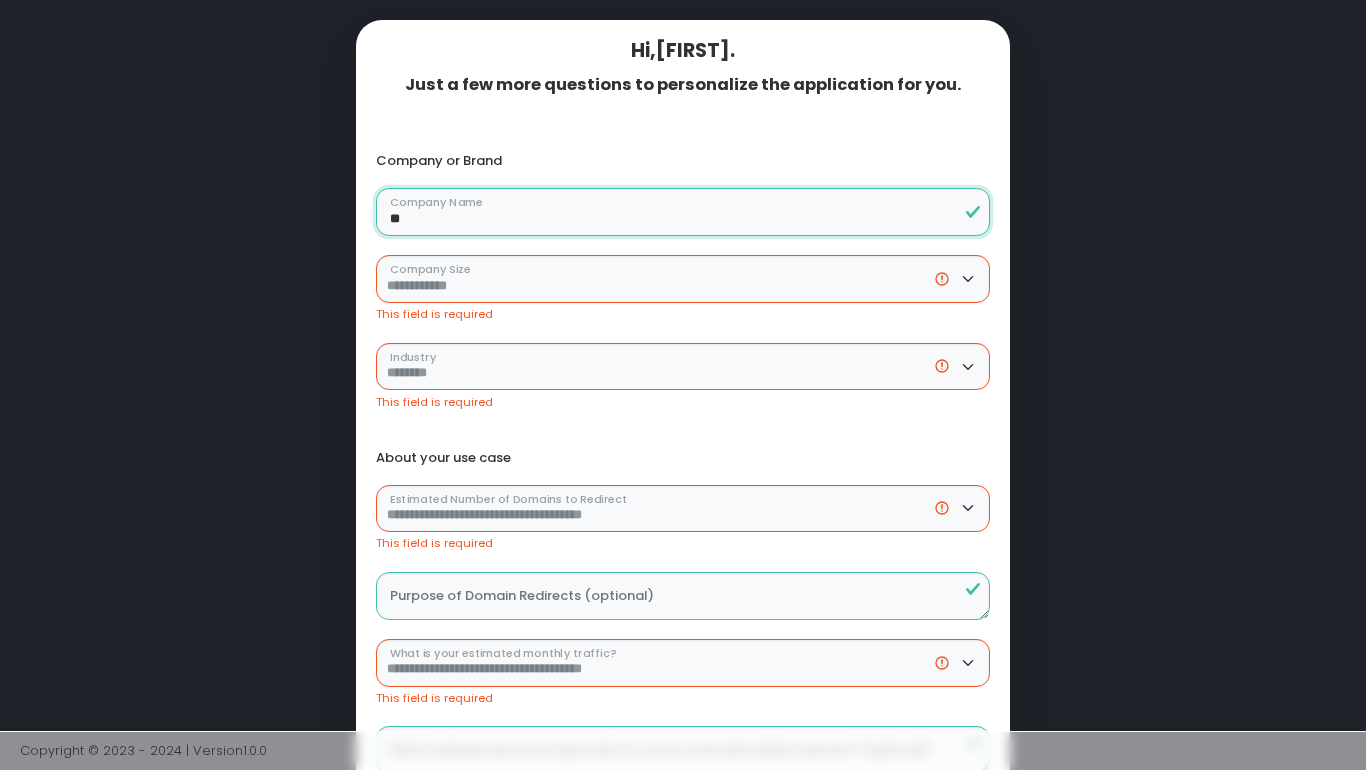 type on "**" 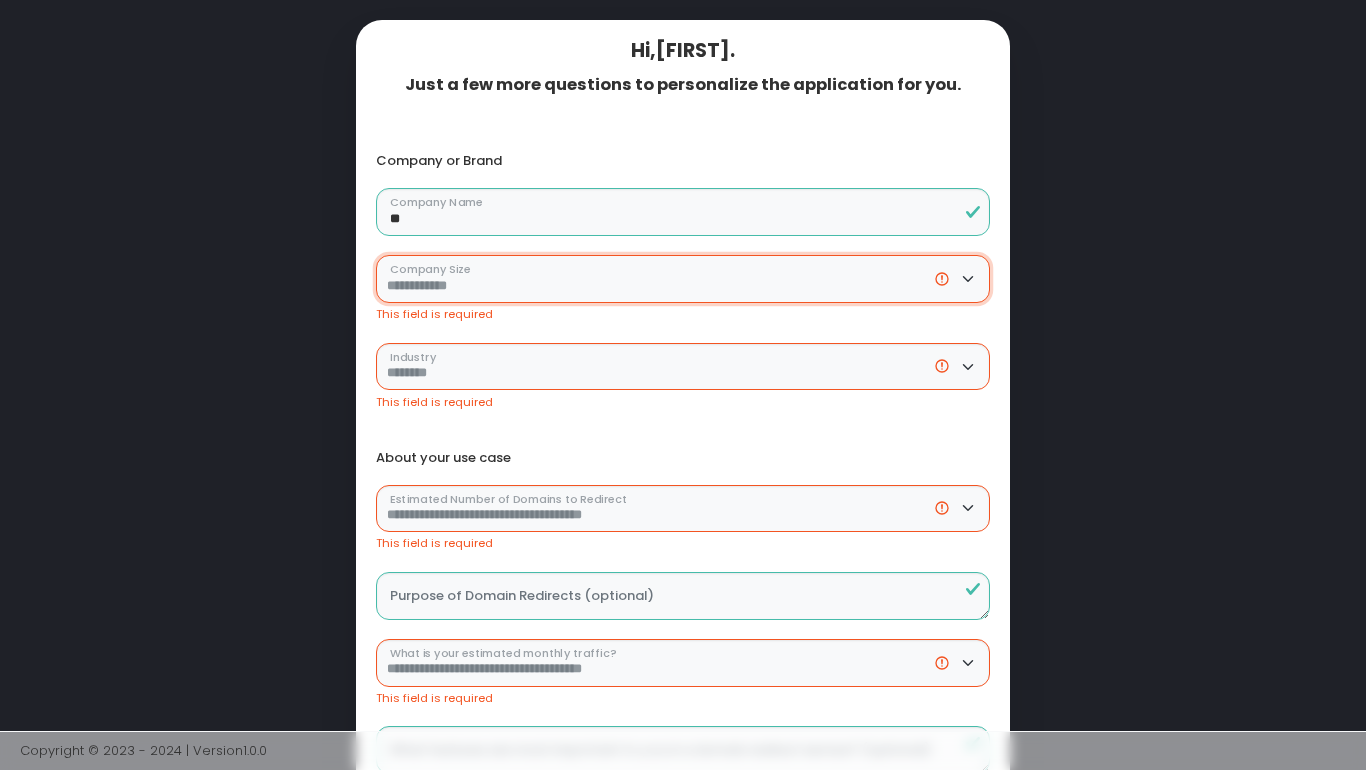 click on "**********" at bounding box center [683, 279] 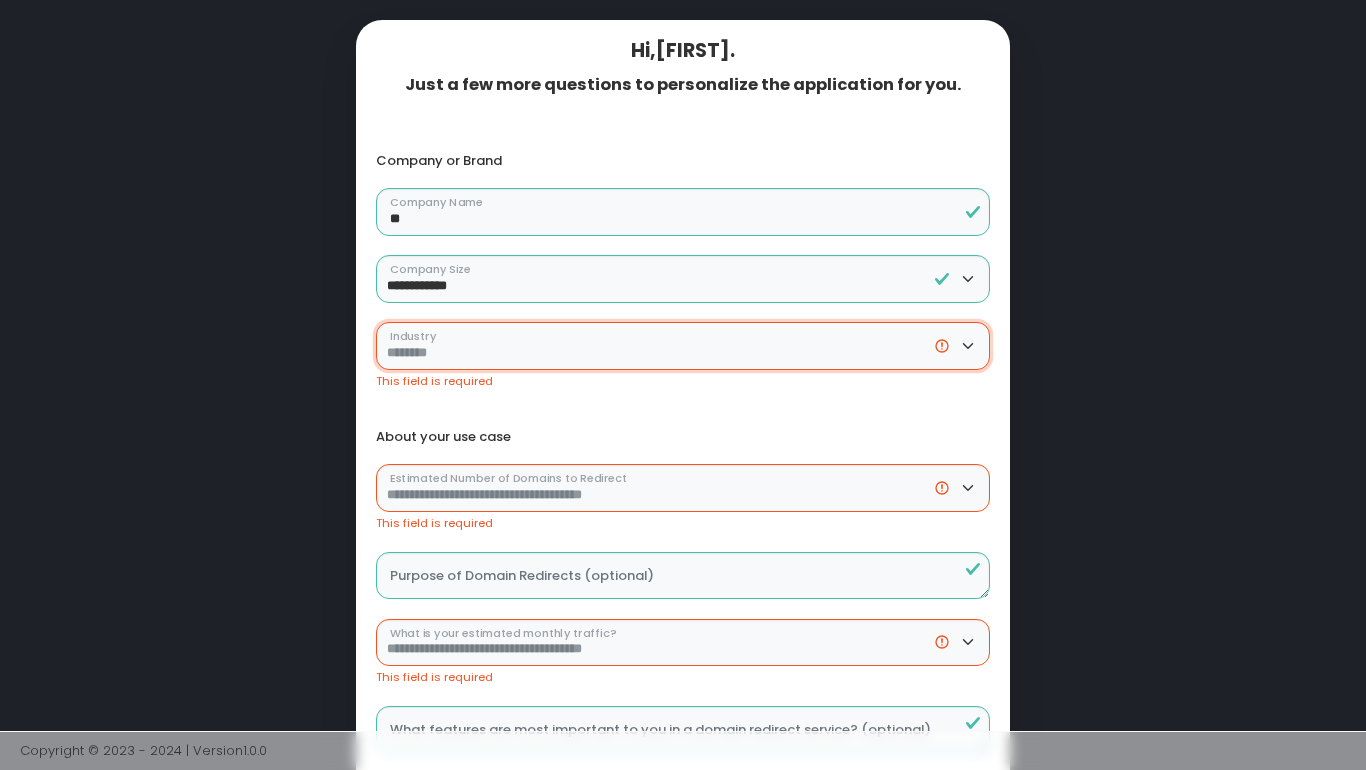 click on "**********" at bounding box center (683, 346) 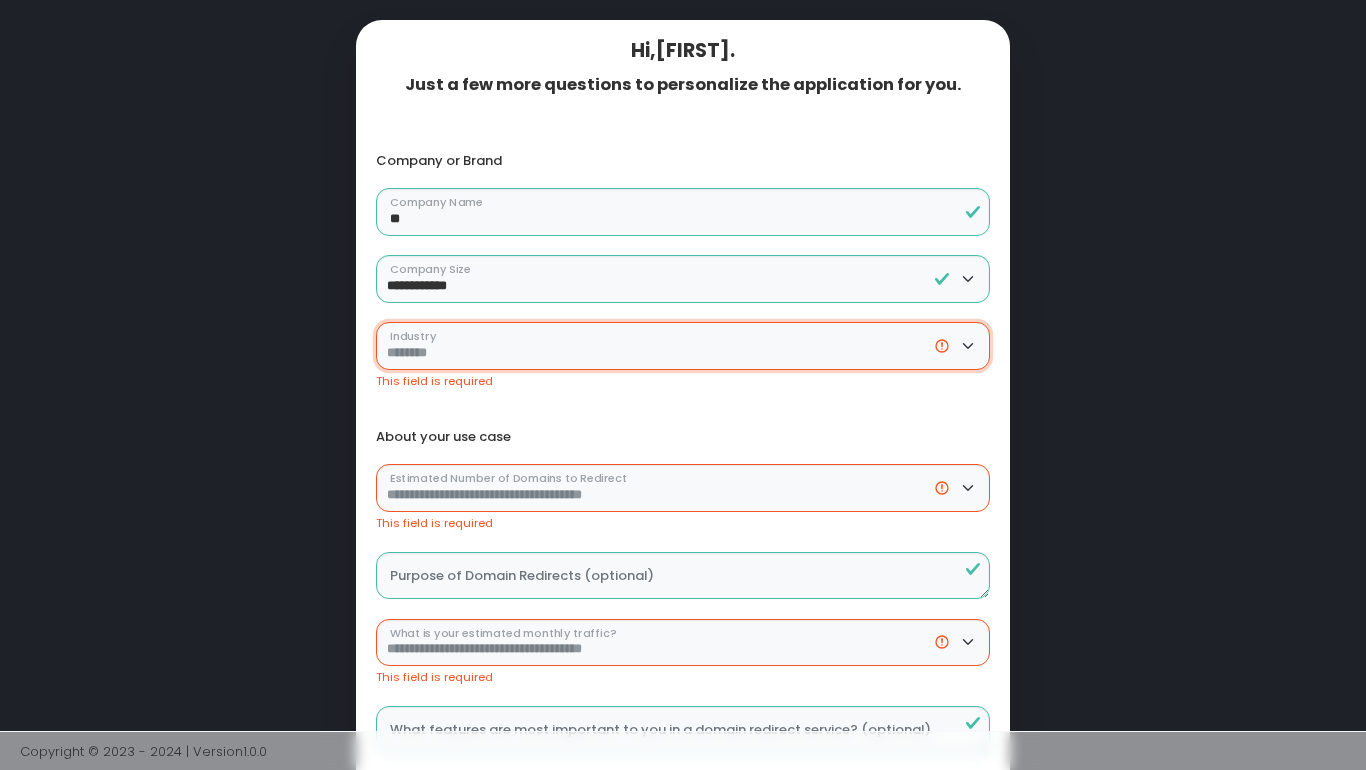 select on "******" 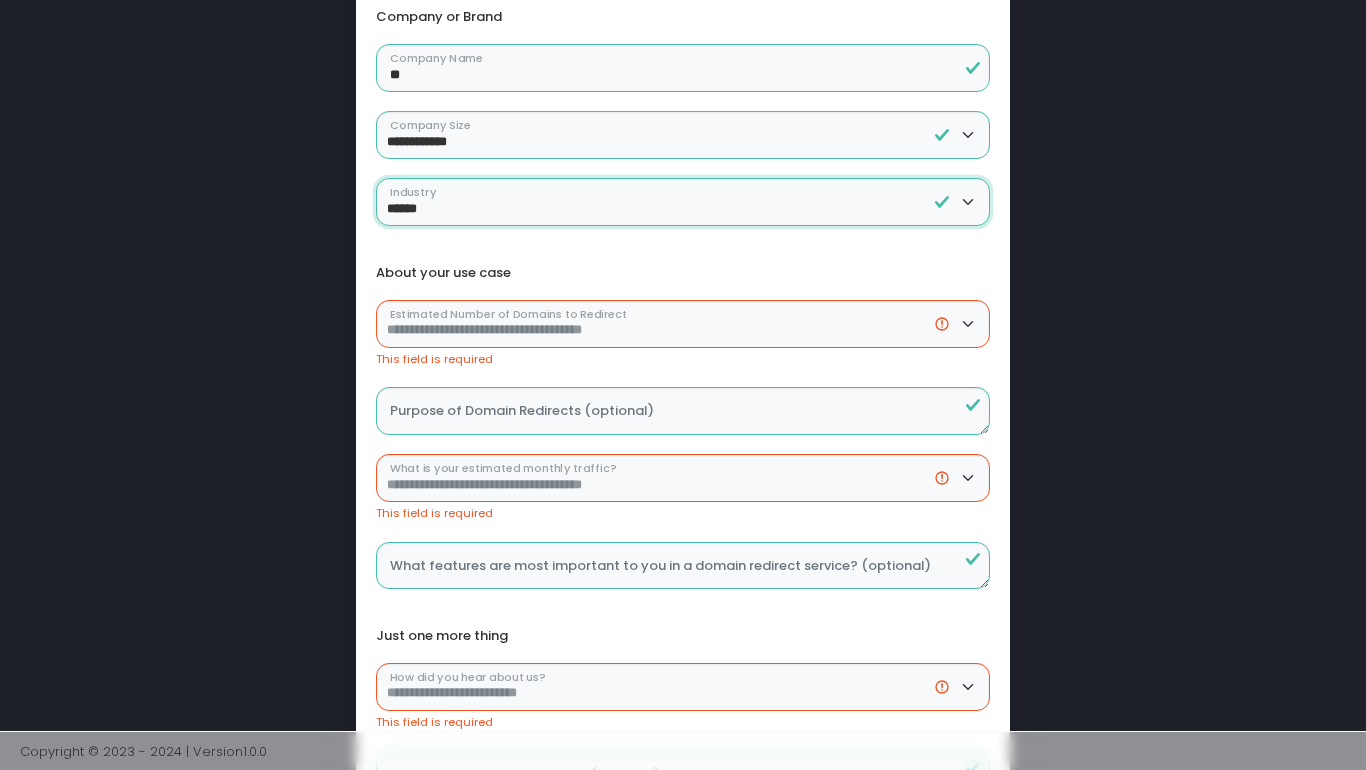 scroll, scrollTop: 187, scrollLeft: 0, axis: vertical 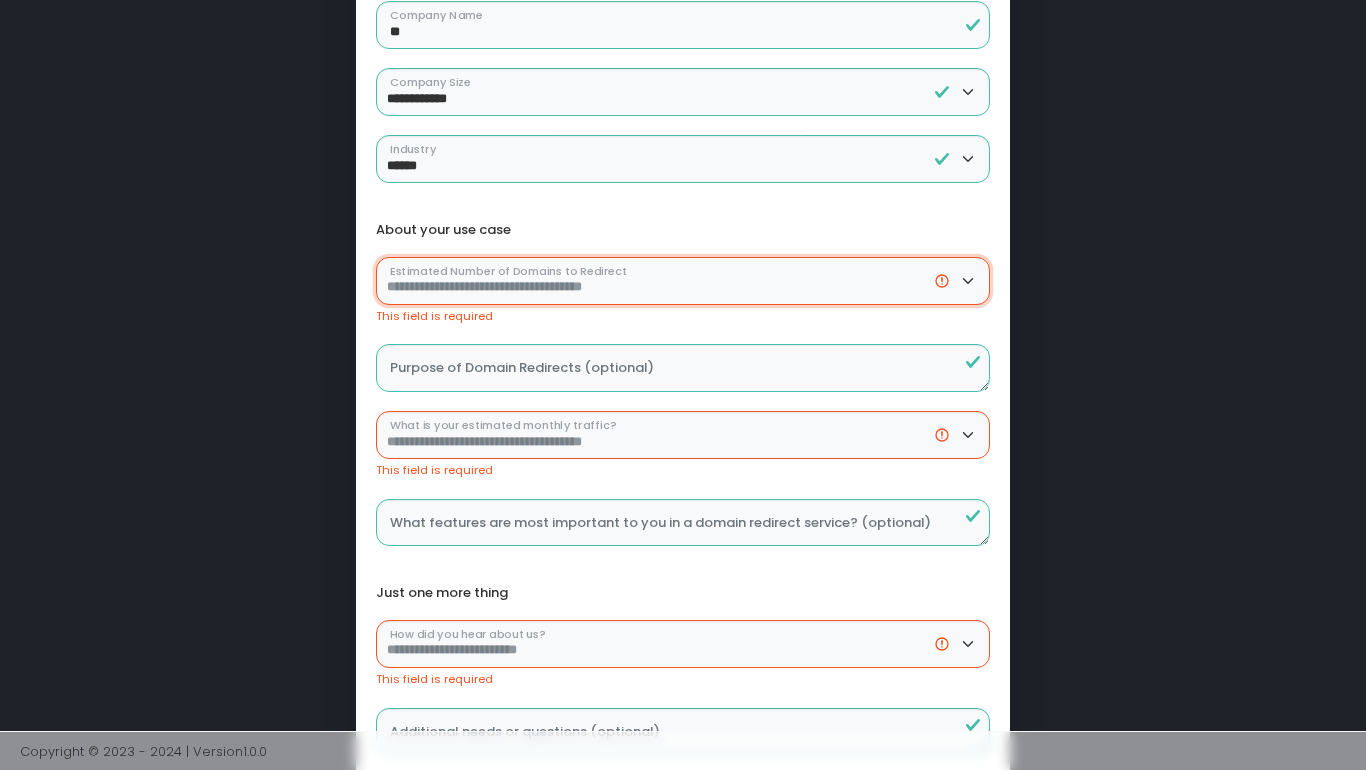 click on "**********" at bounding box center (683, 281) 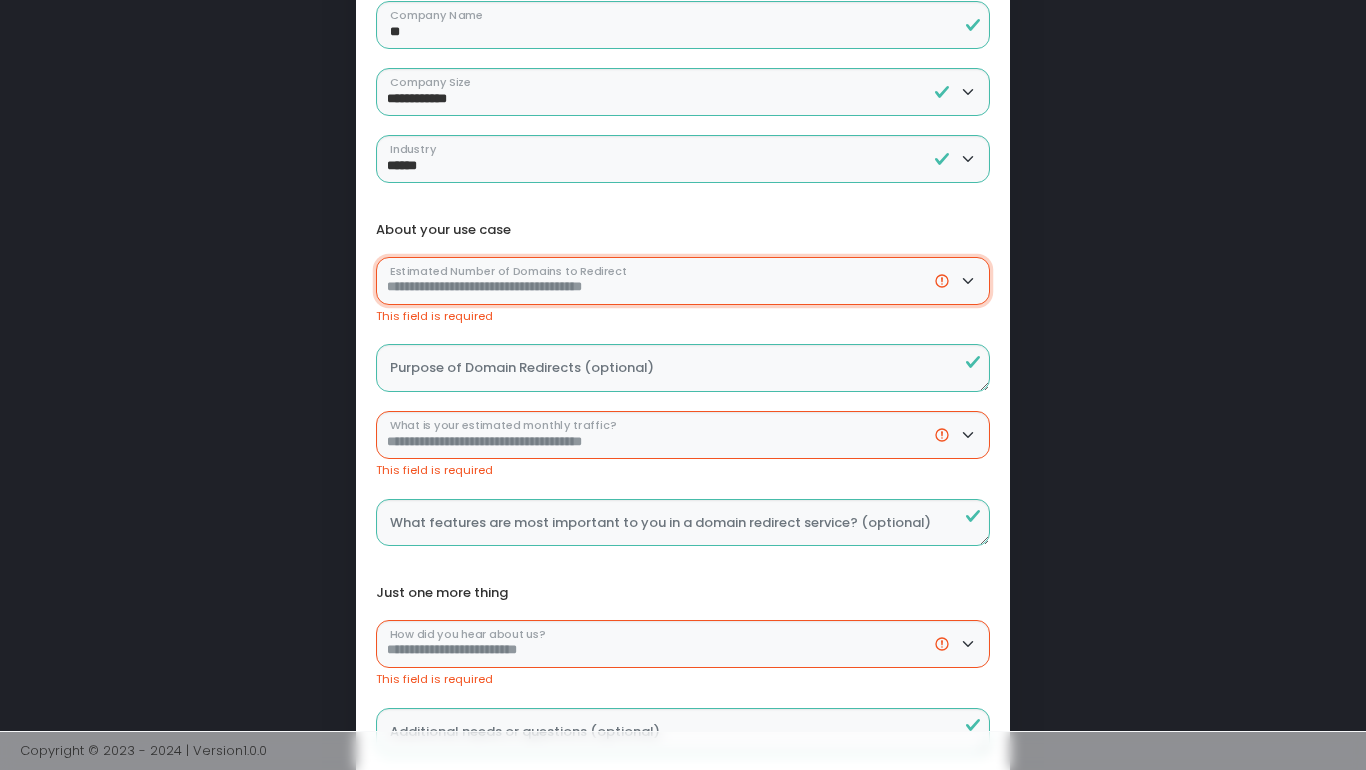 select on "********" 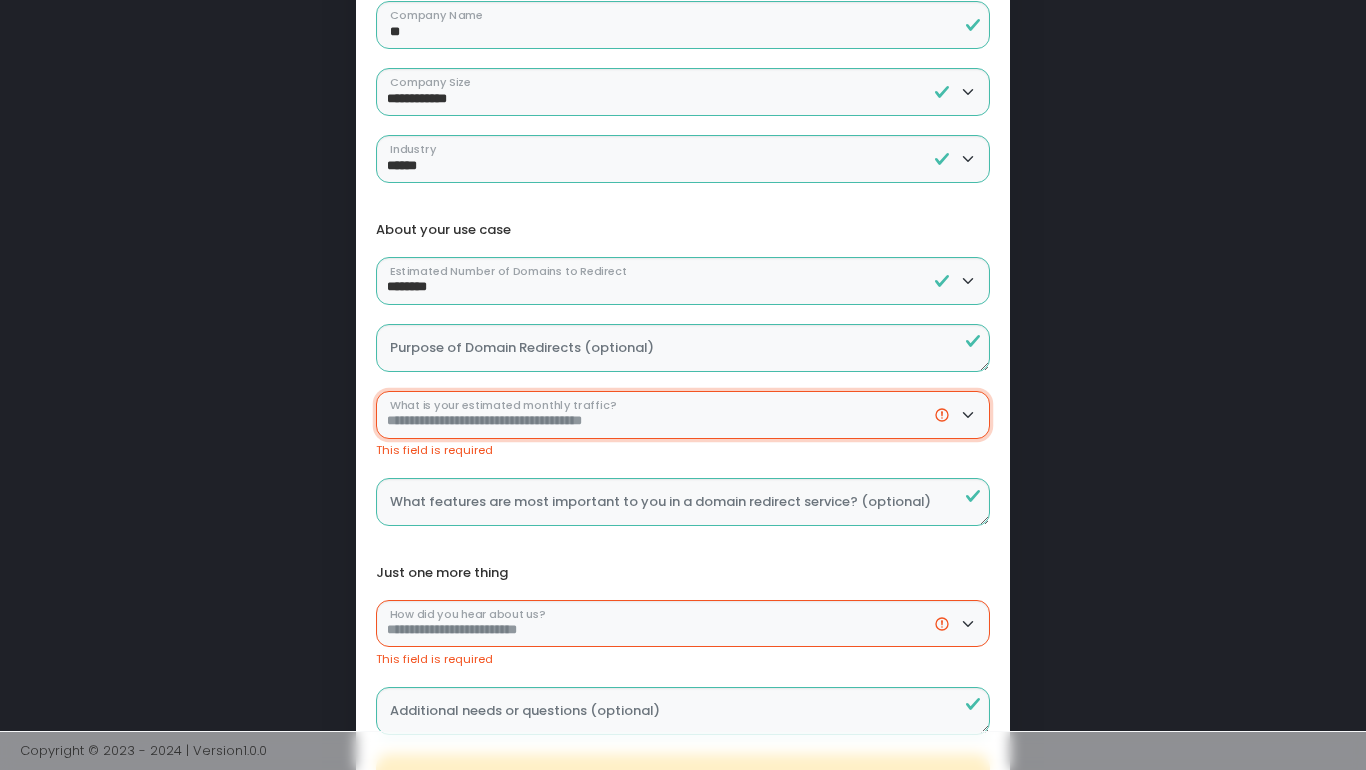 click on "**********" at bounding box center (683, 415) 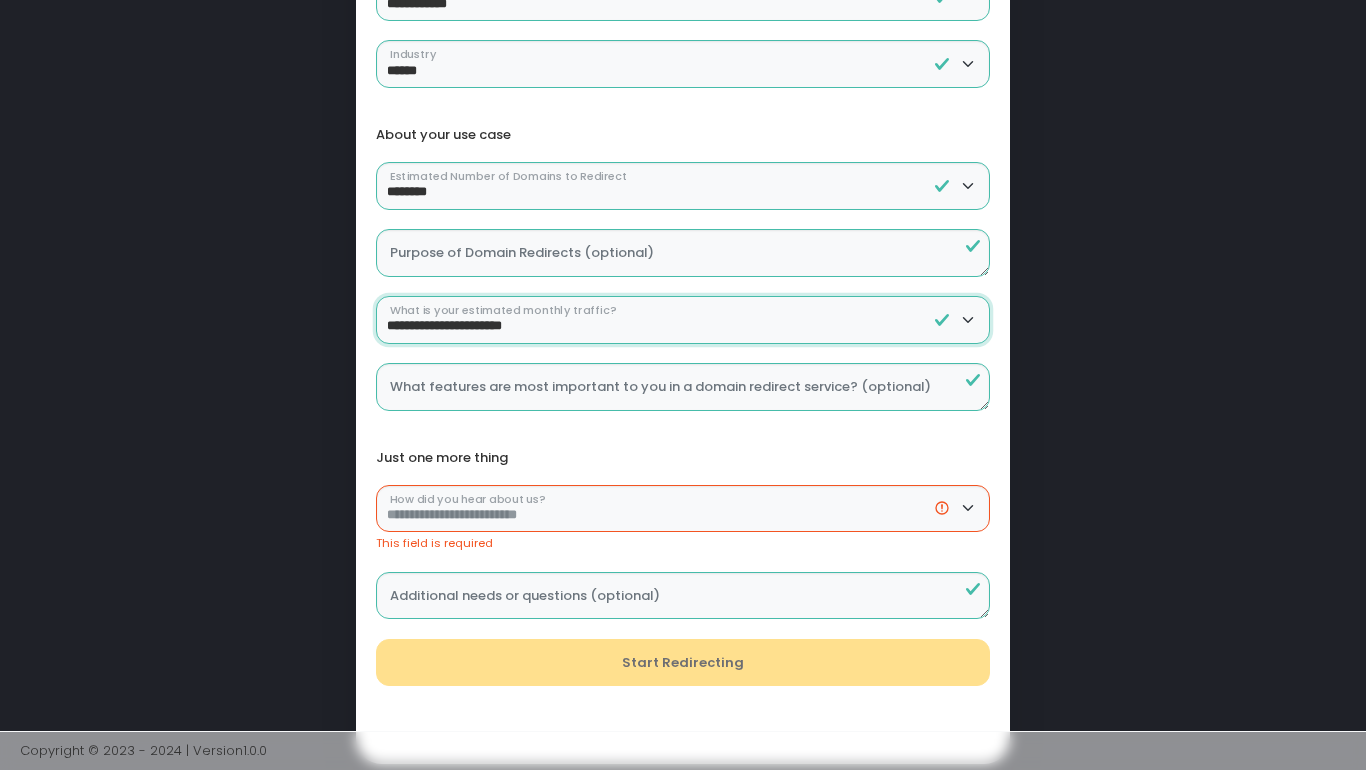 scroll, scrollTop: 286, scrollLeft: 0, axis: vertical 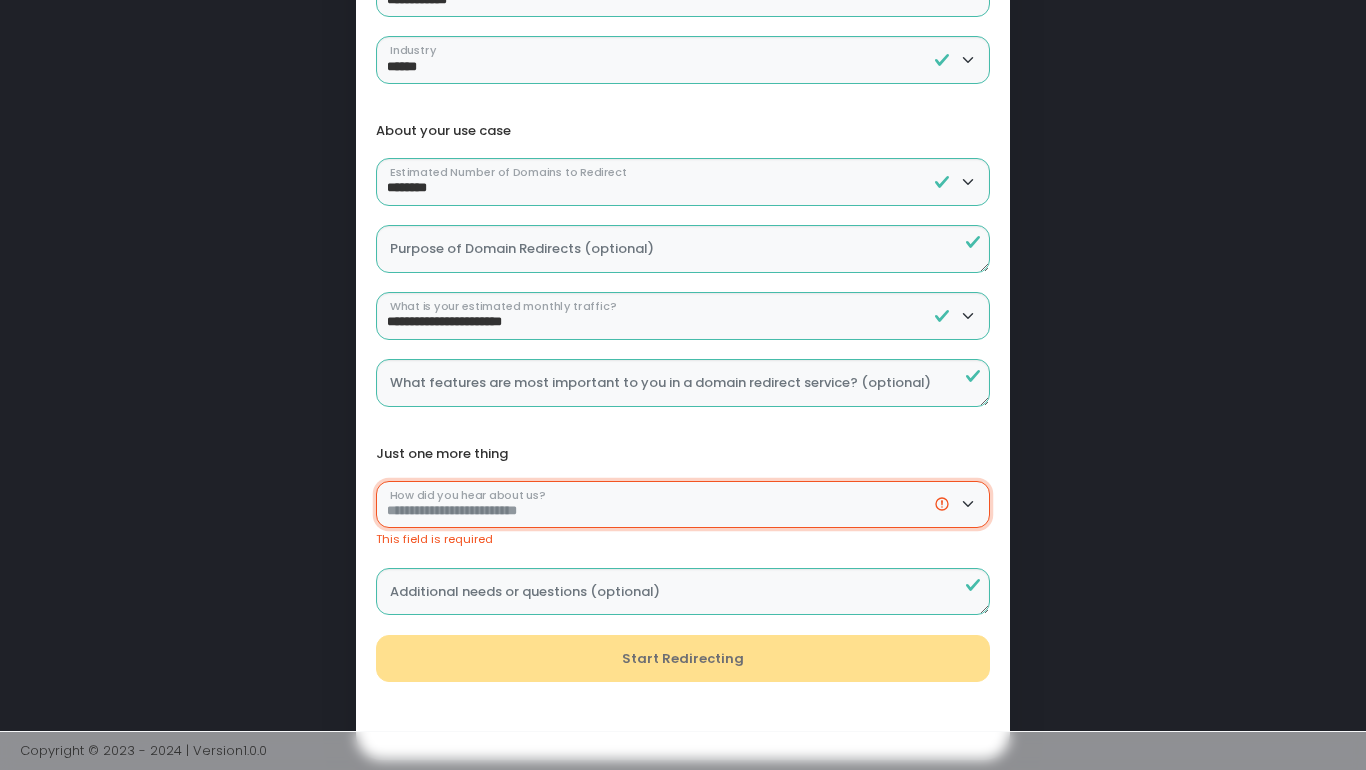 click on "**********" at bounding box center [683, 505] 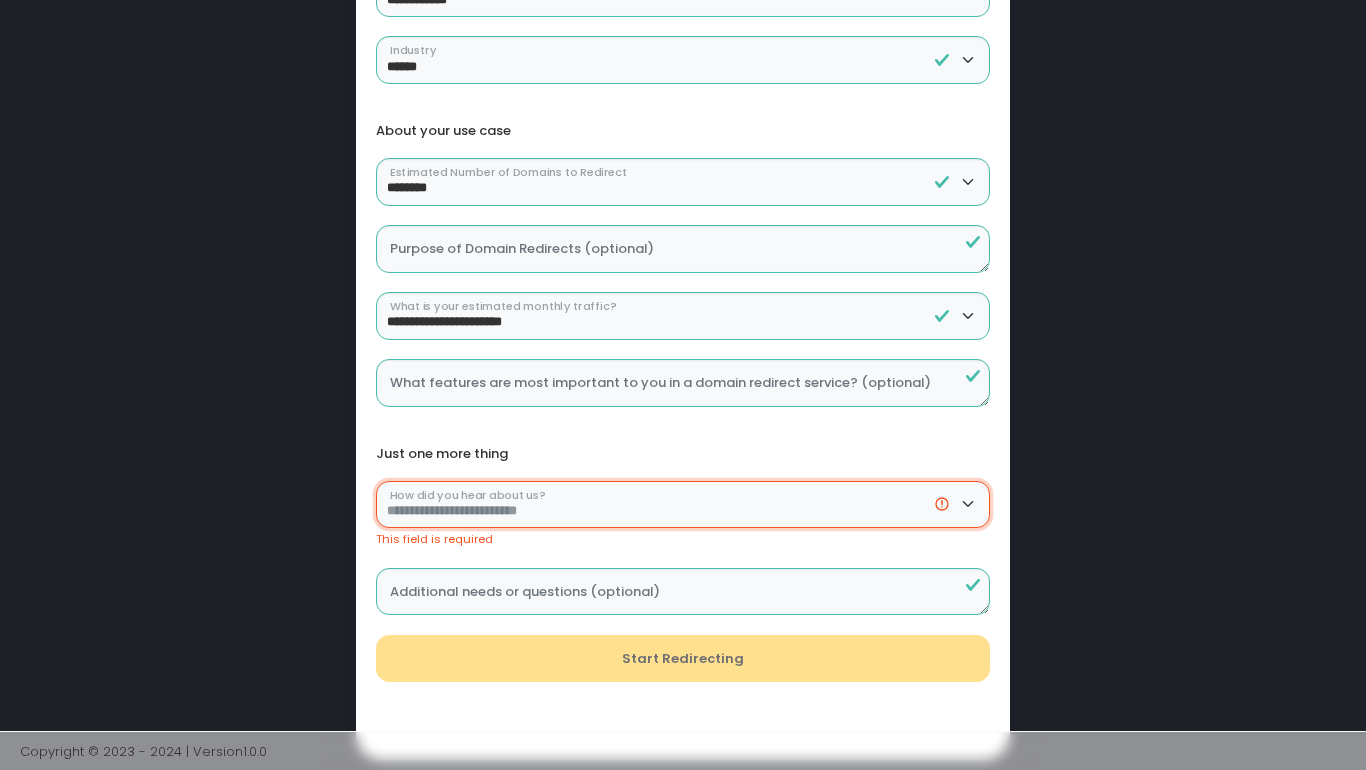 select on "******" 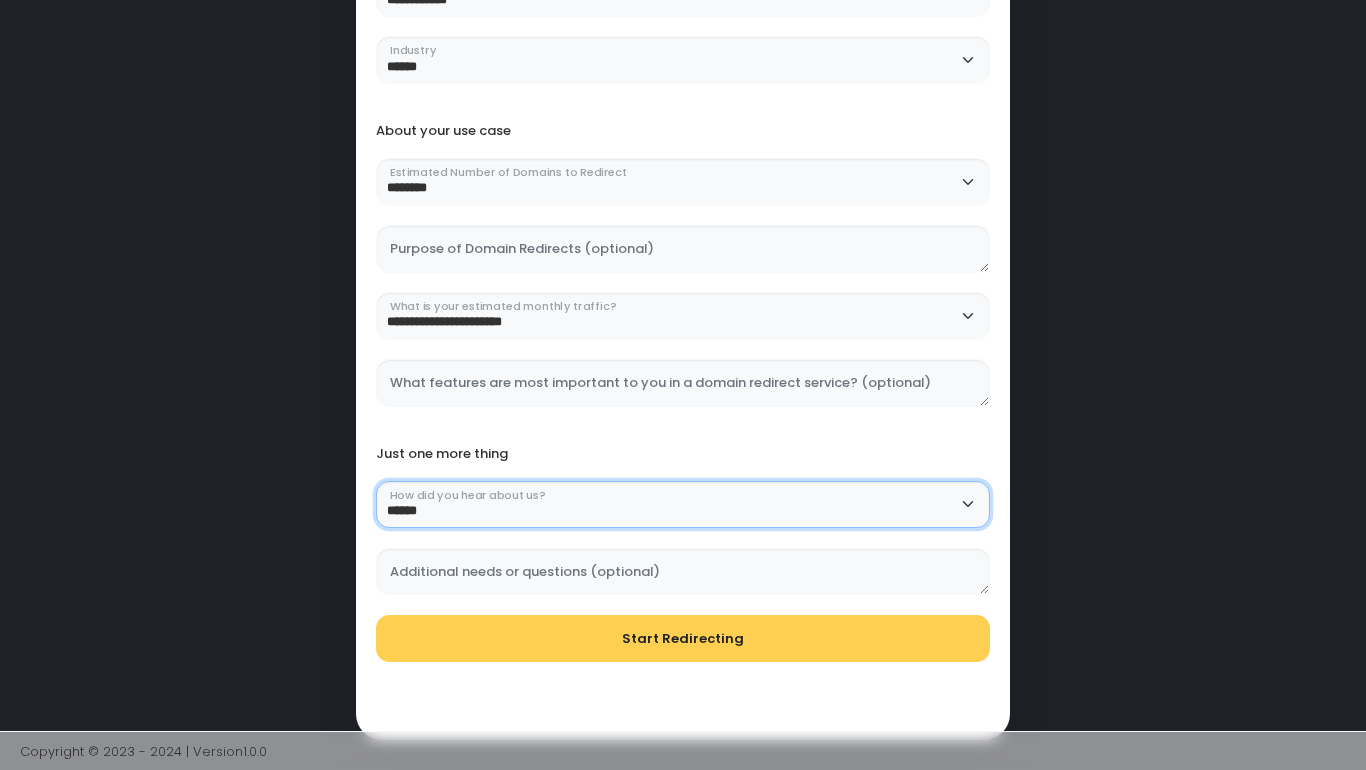 scroll, scrollTop: 334, scrollLeft: 0, axis: vertical 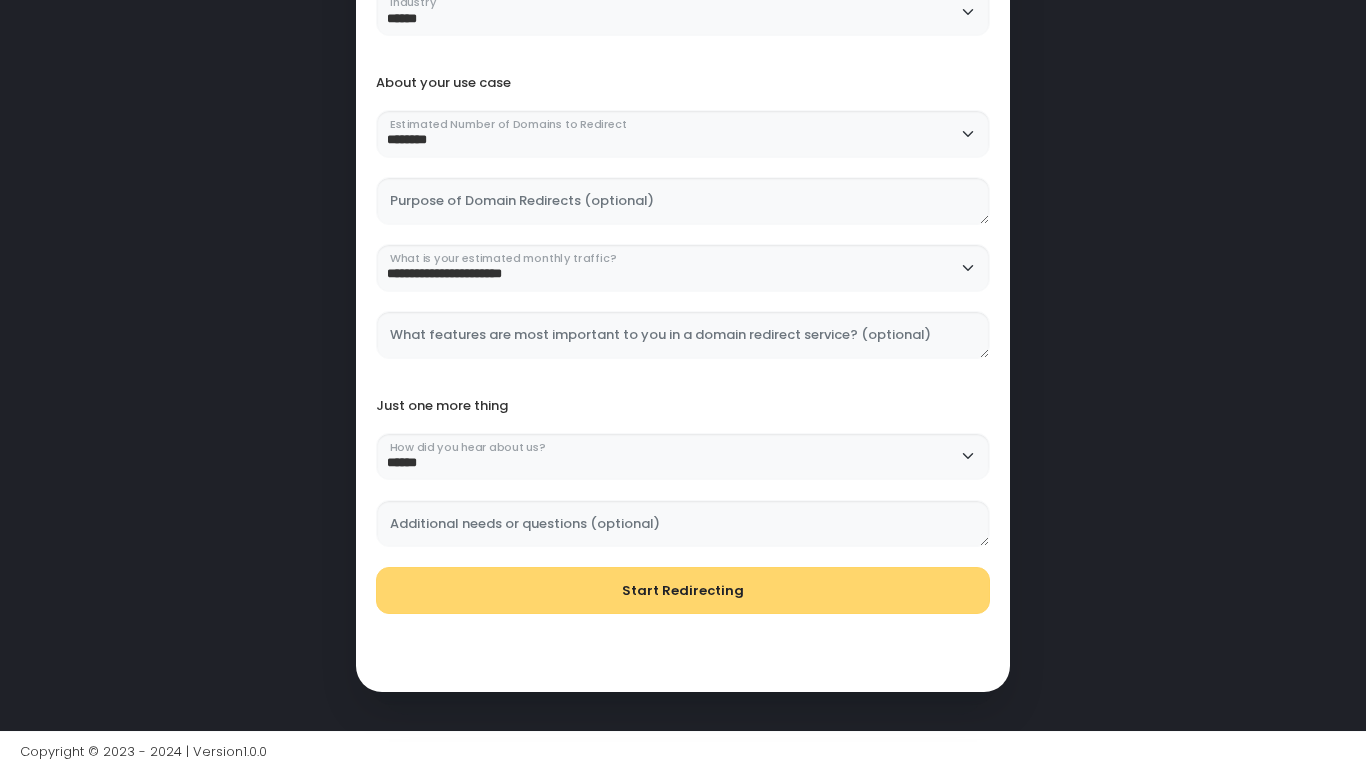 click on "Start Redirecting" at bounding box center (683, 591) 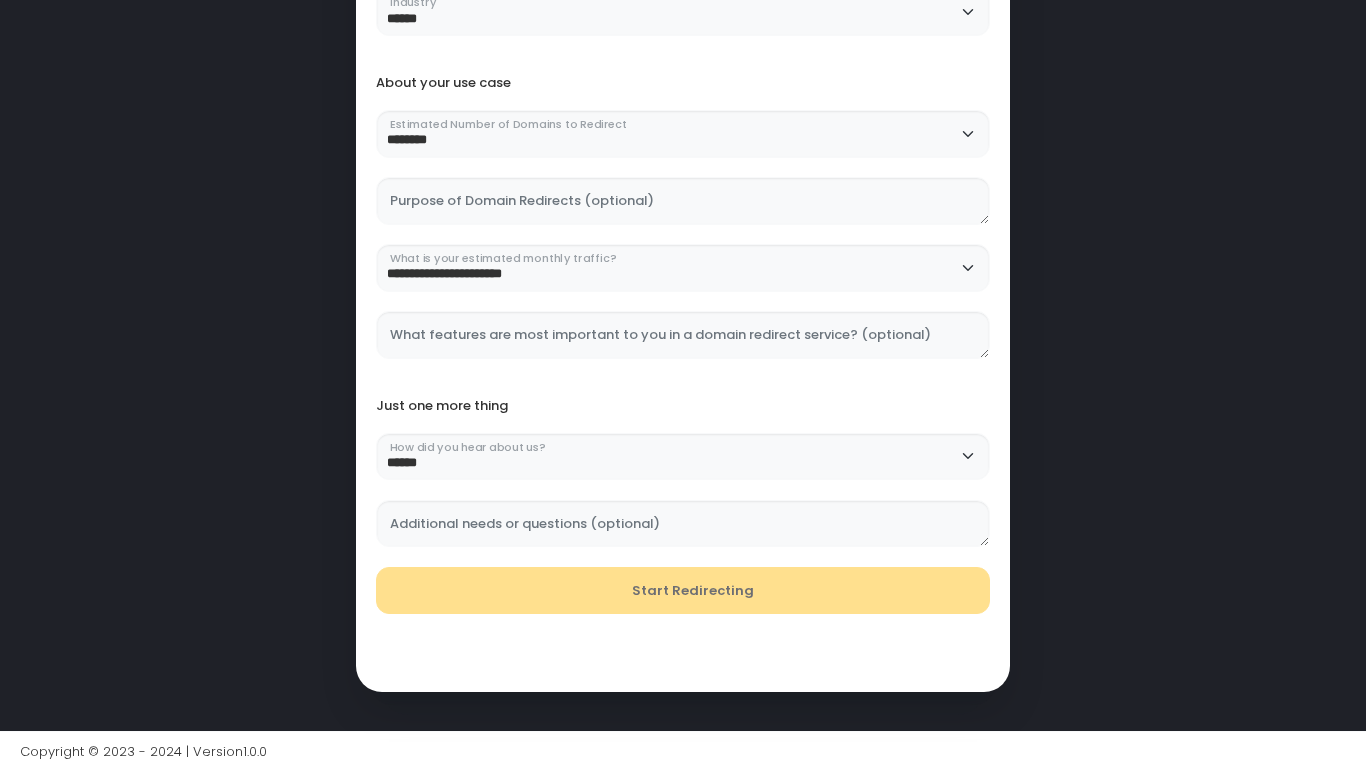 scroll, scrollTop: 0, scrollLeft: 0, axis: both 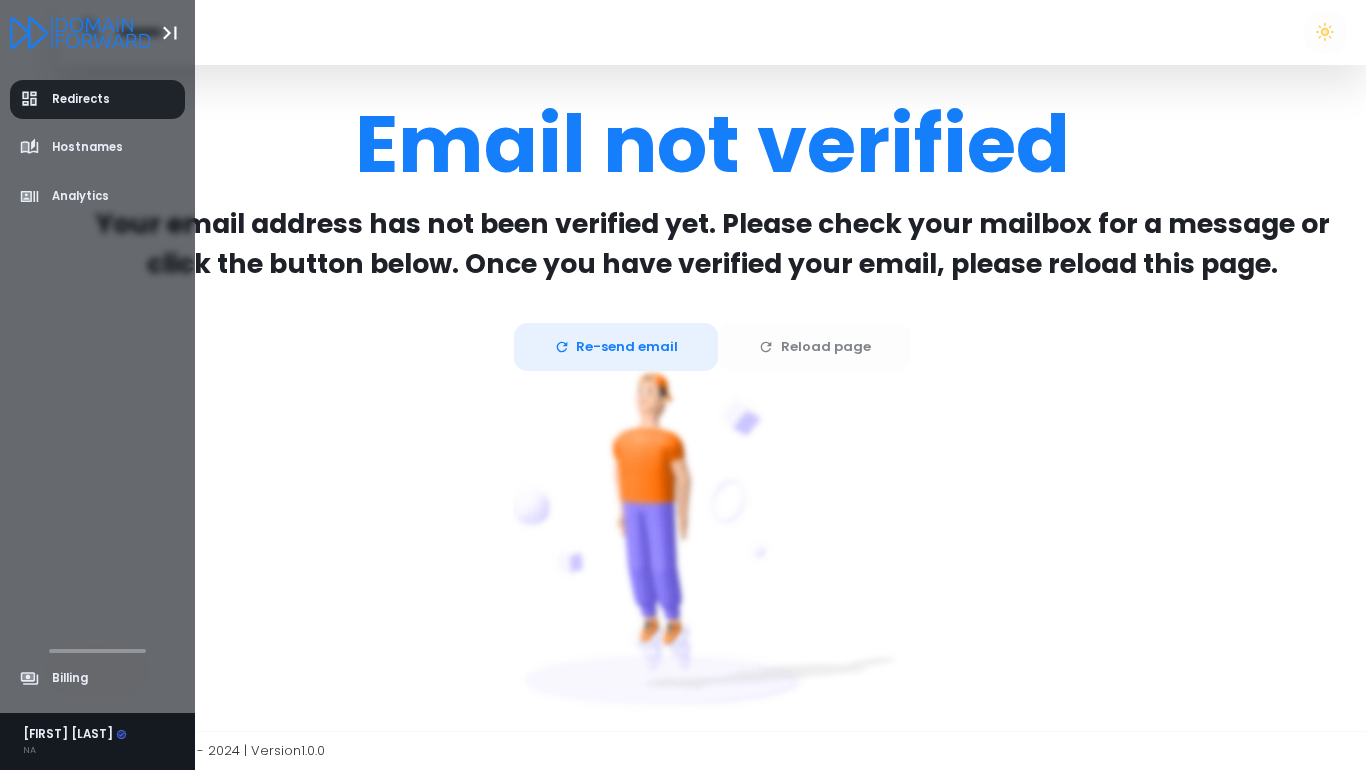 click on "Redirects" at bounding box center (65, 99) 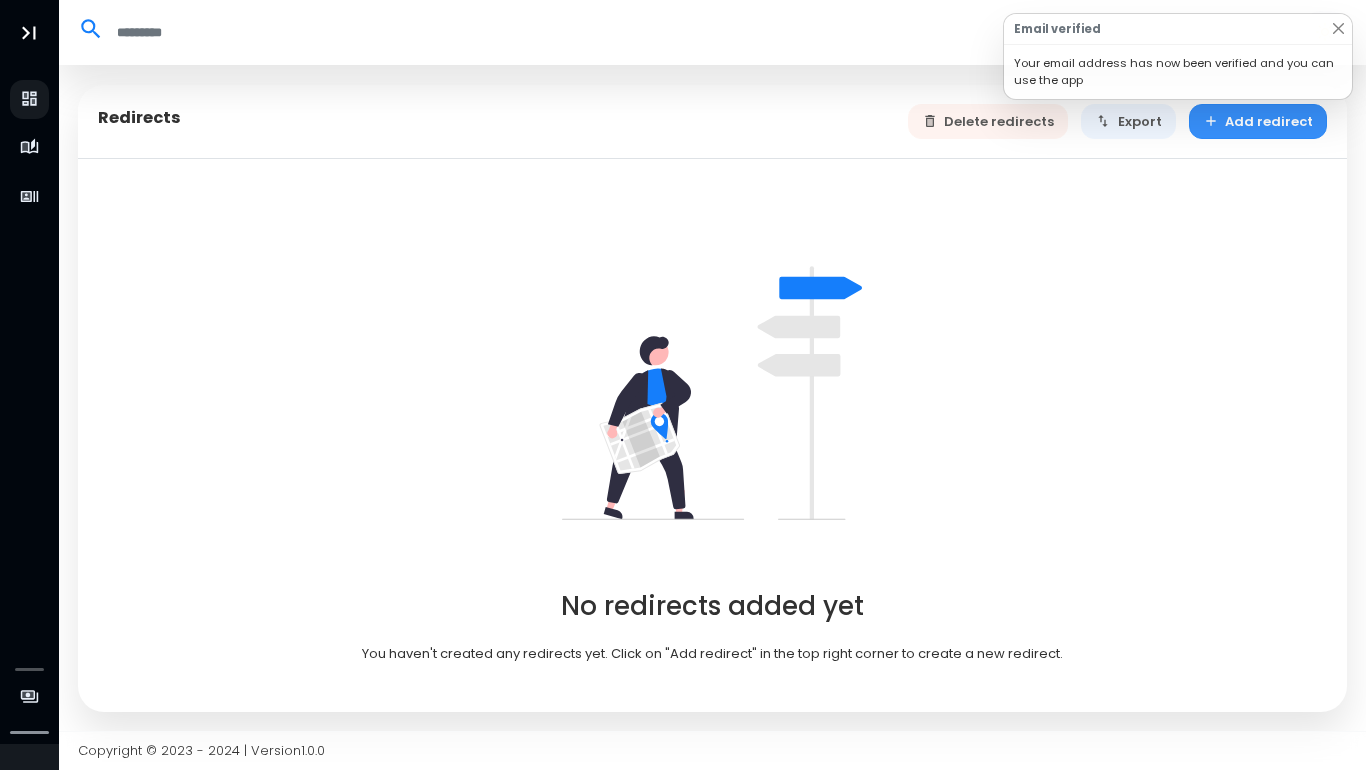click on "Add redirect" at bounding box center (1258, 121) 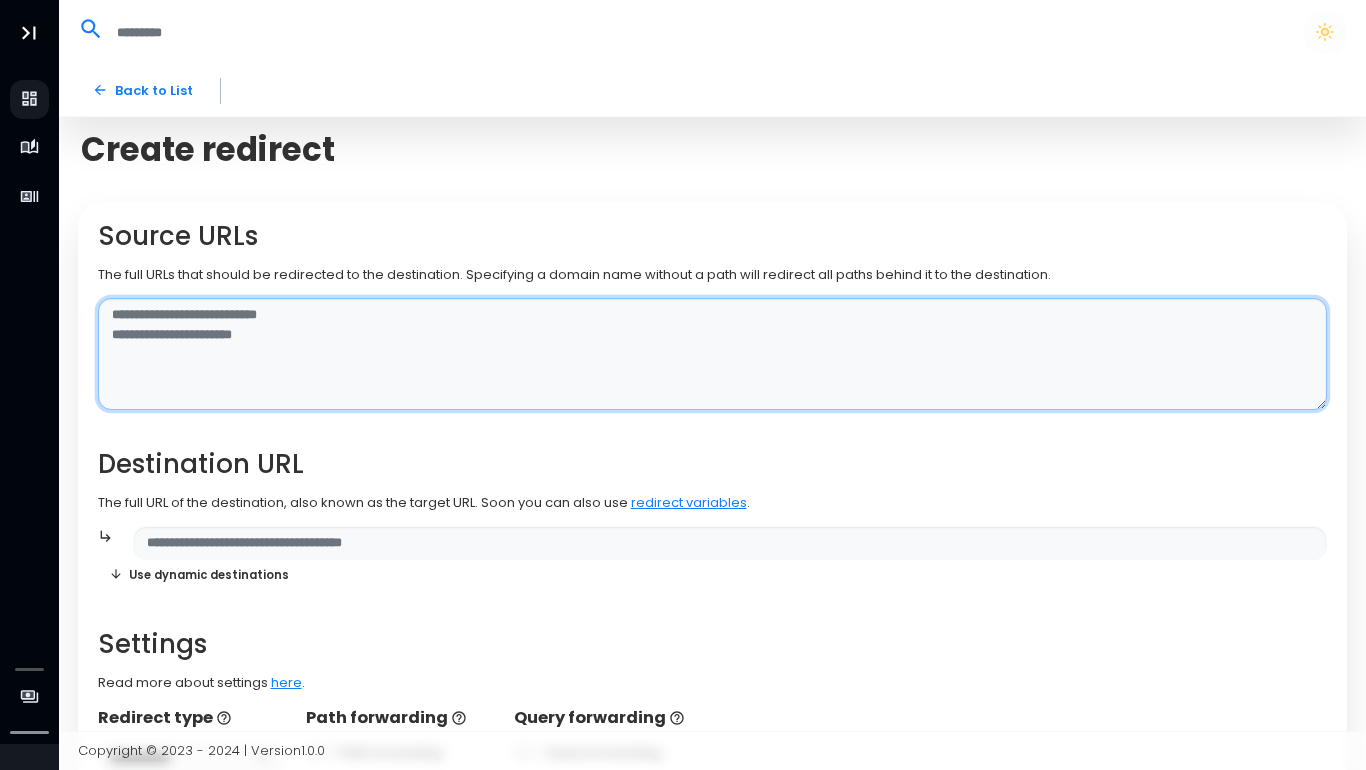 click at bounding box center (713, 354) 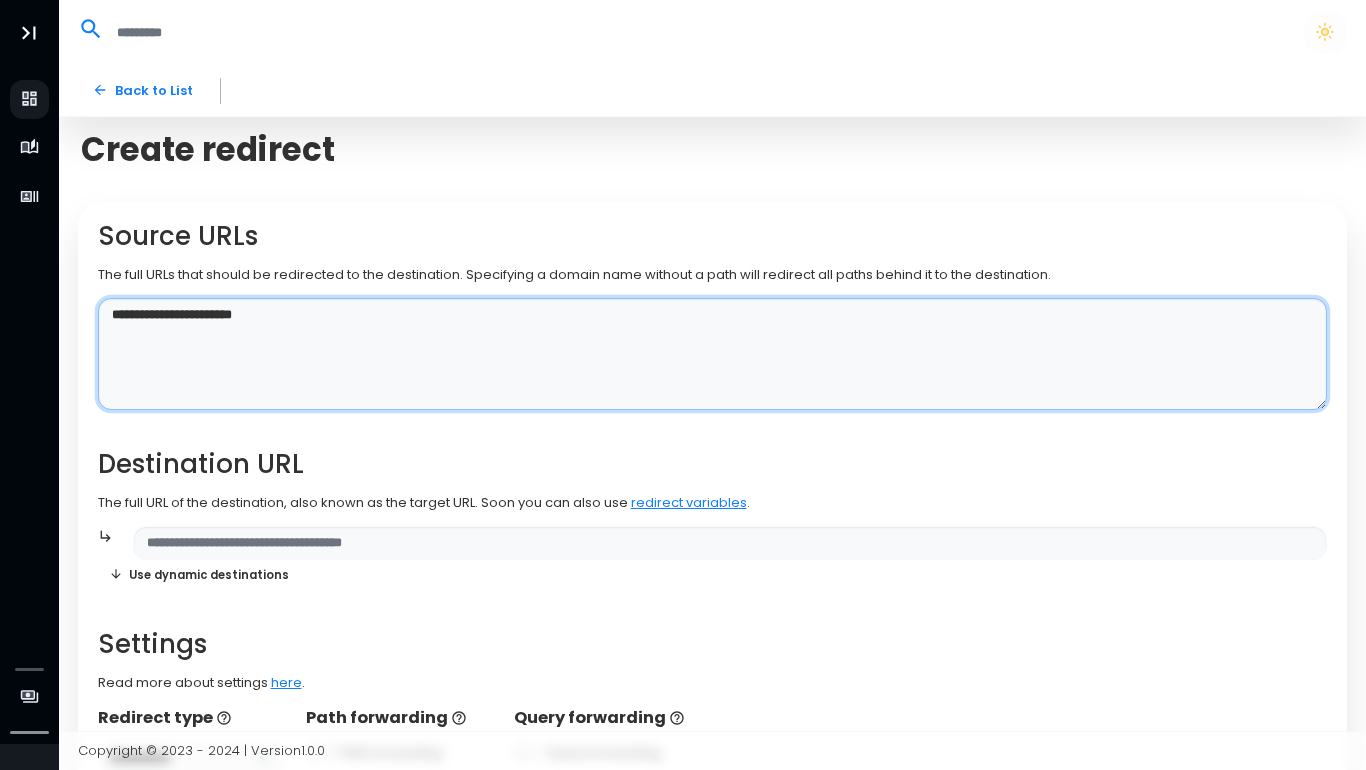 type on "**********" 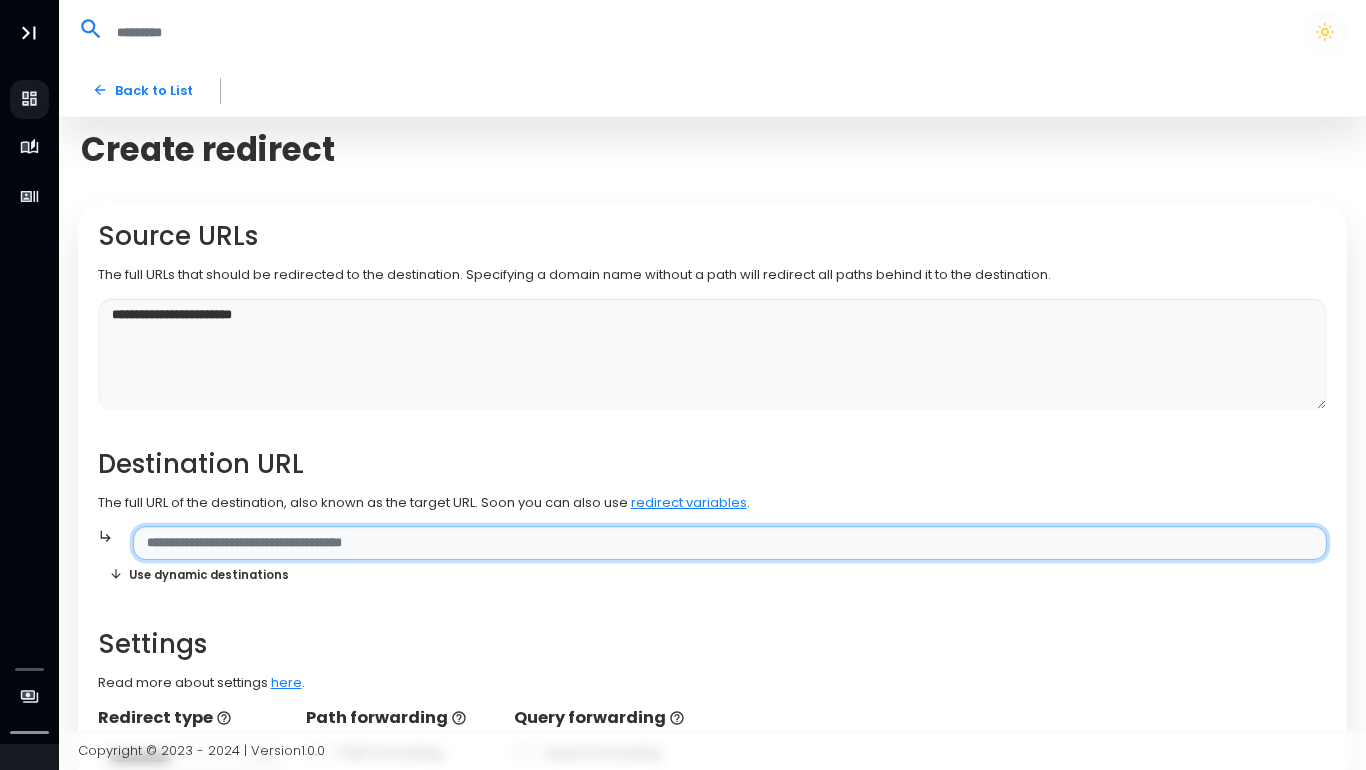 click at bounding box center [730, 543] 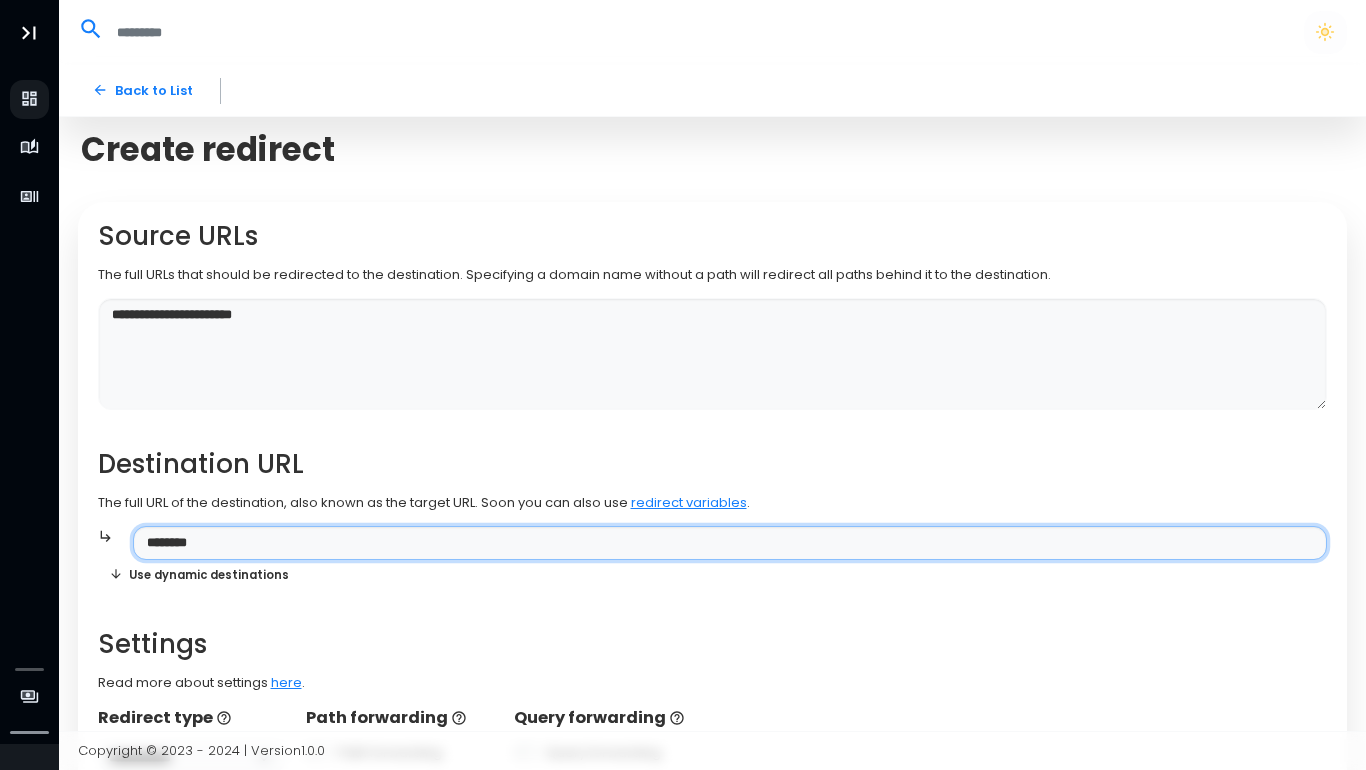 drag, startPoint x: 198, startPoint y: 545, endPoint x: 312, endPoint y: 545, distance: 114 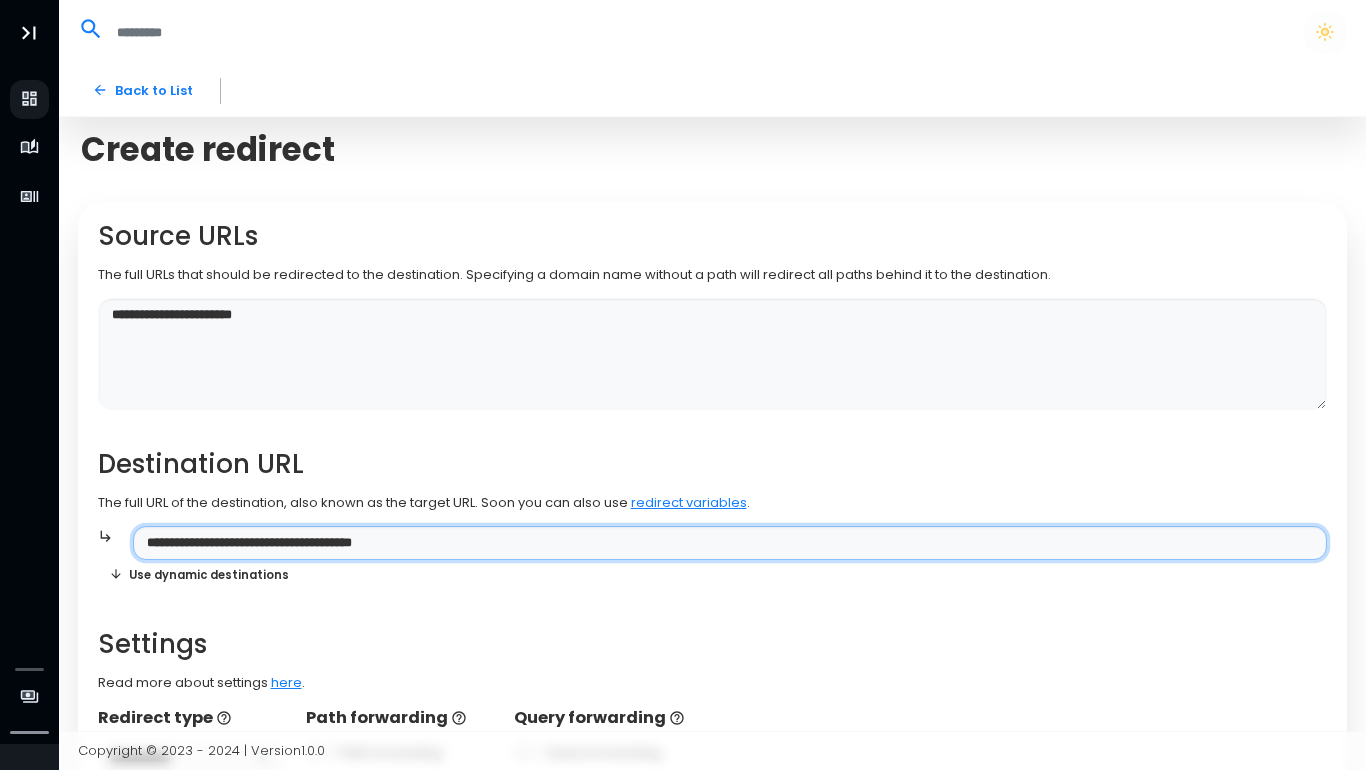 drag, startPoint x: 199, startPoint y: 546, endPoint x: 118, endPoint y: 542, distance: 81.09871 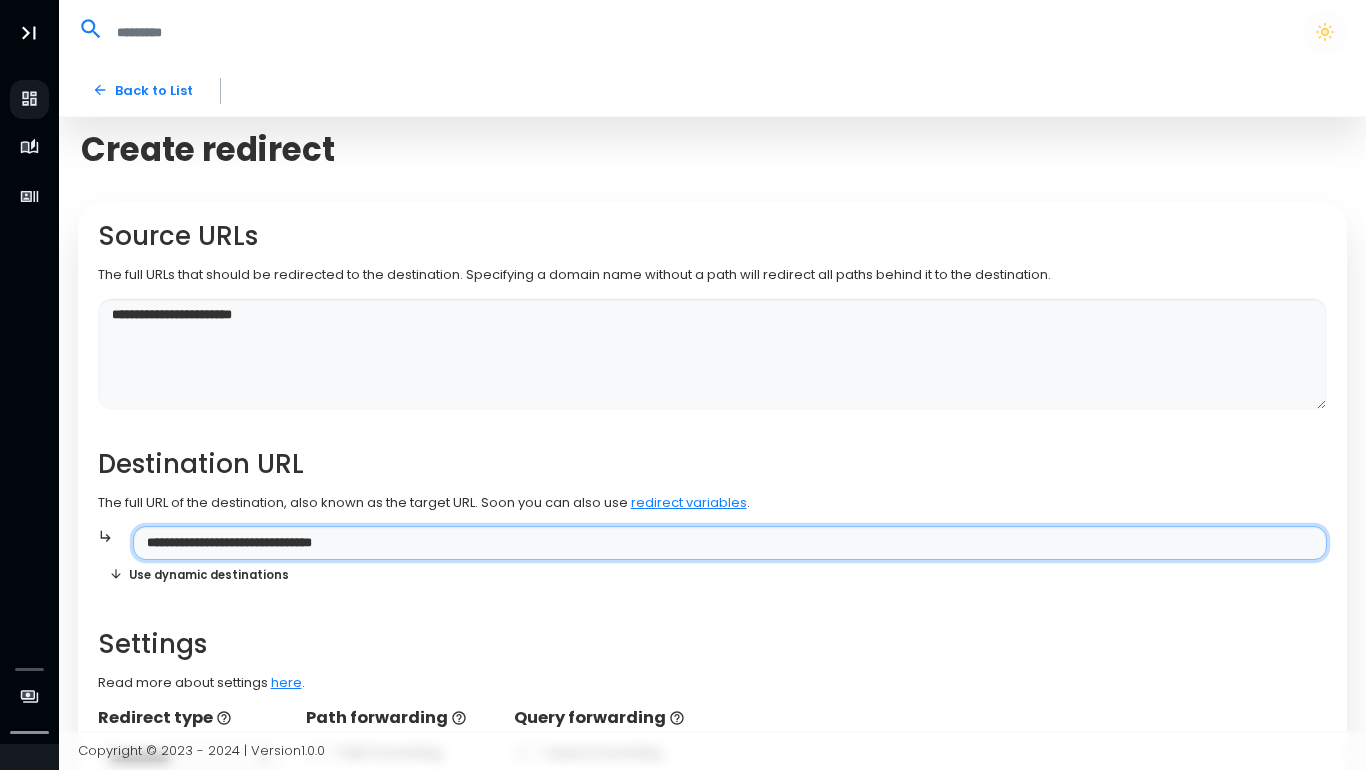 type on "**********" 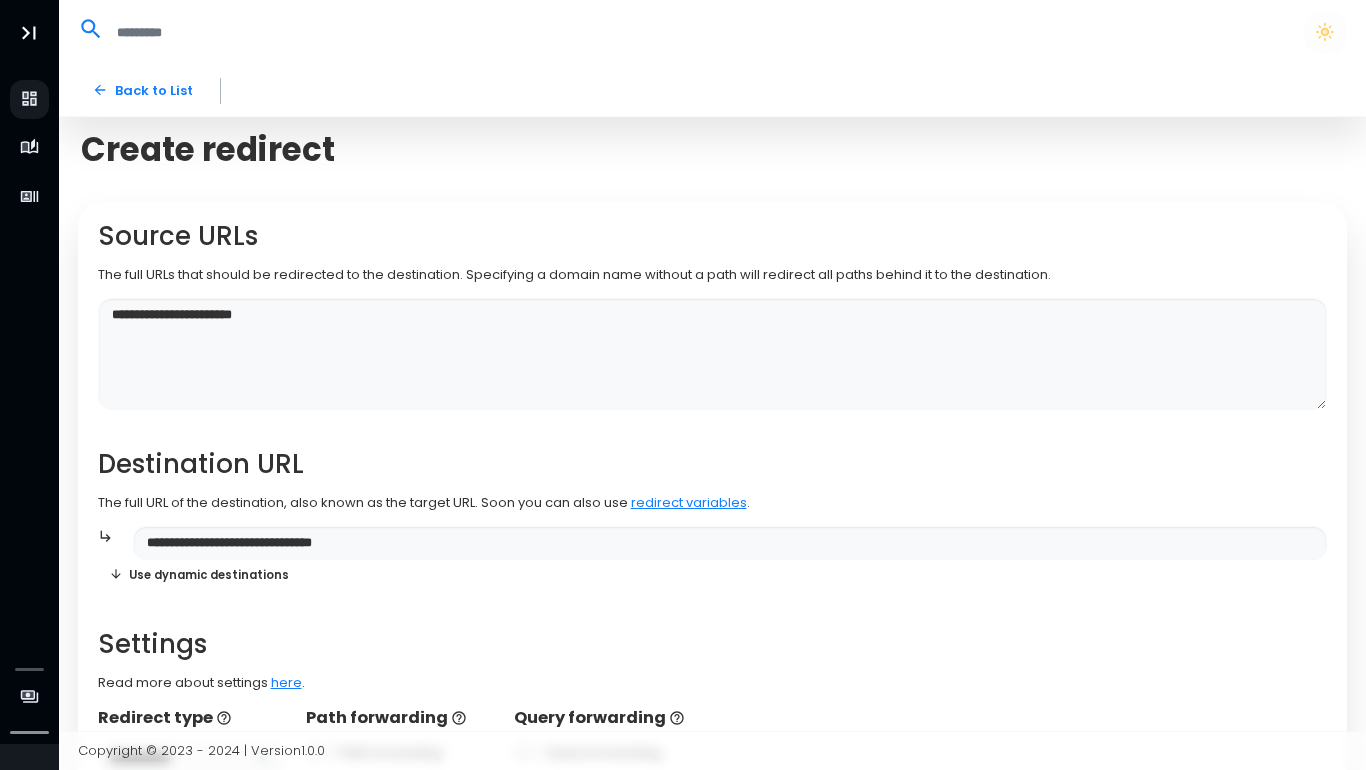 click on "**********" at bounding box center [713, 496] 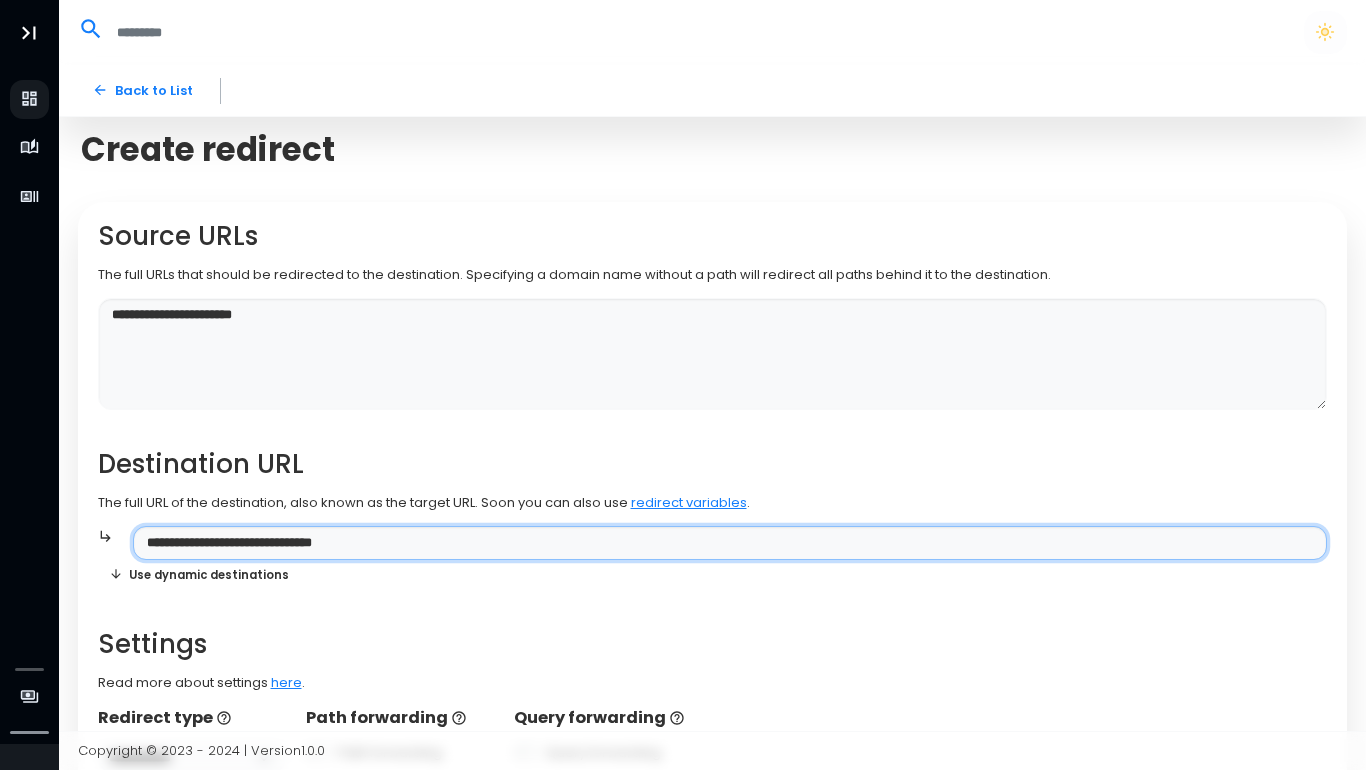 click on "**********" at bounding box center [730, 543] 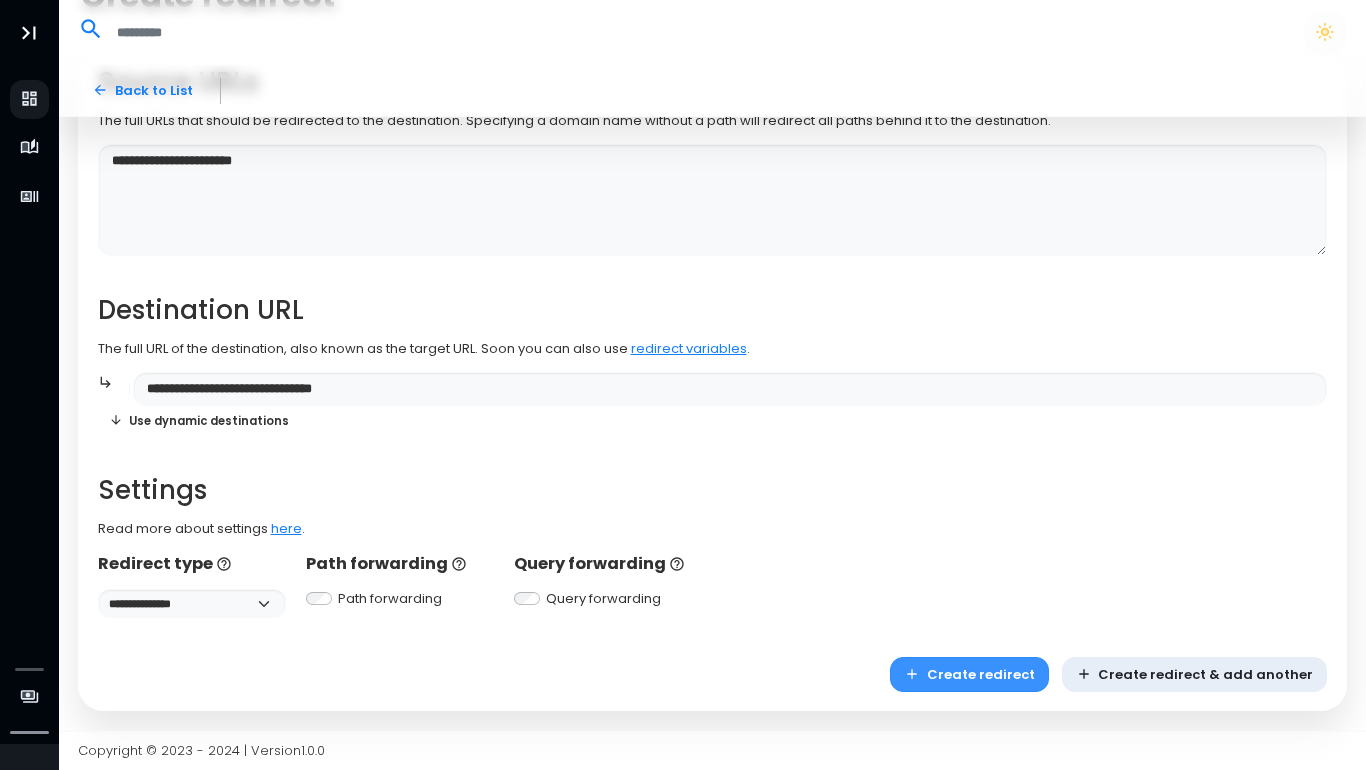 click on "Create redirect" at bounding box center [969, 674] 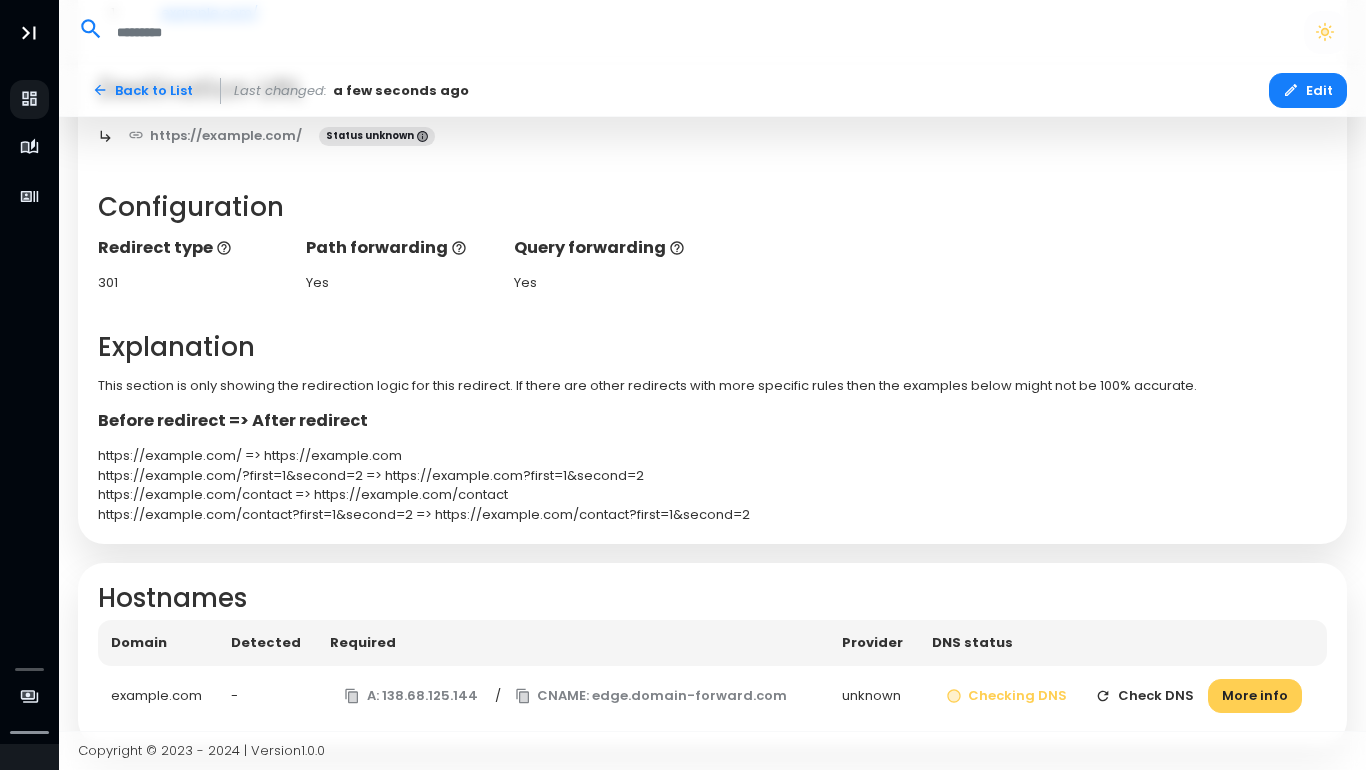 scroll, scrollTop: 319, scrollLeft: 0, axis: vertical 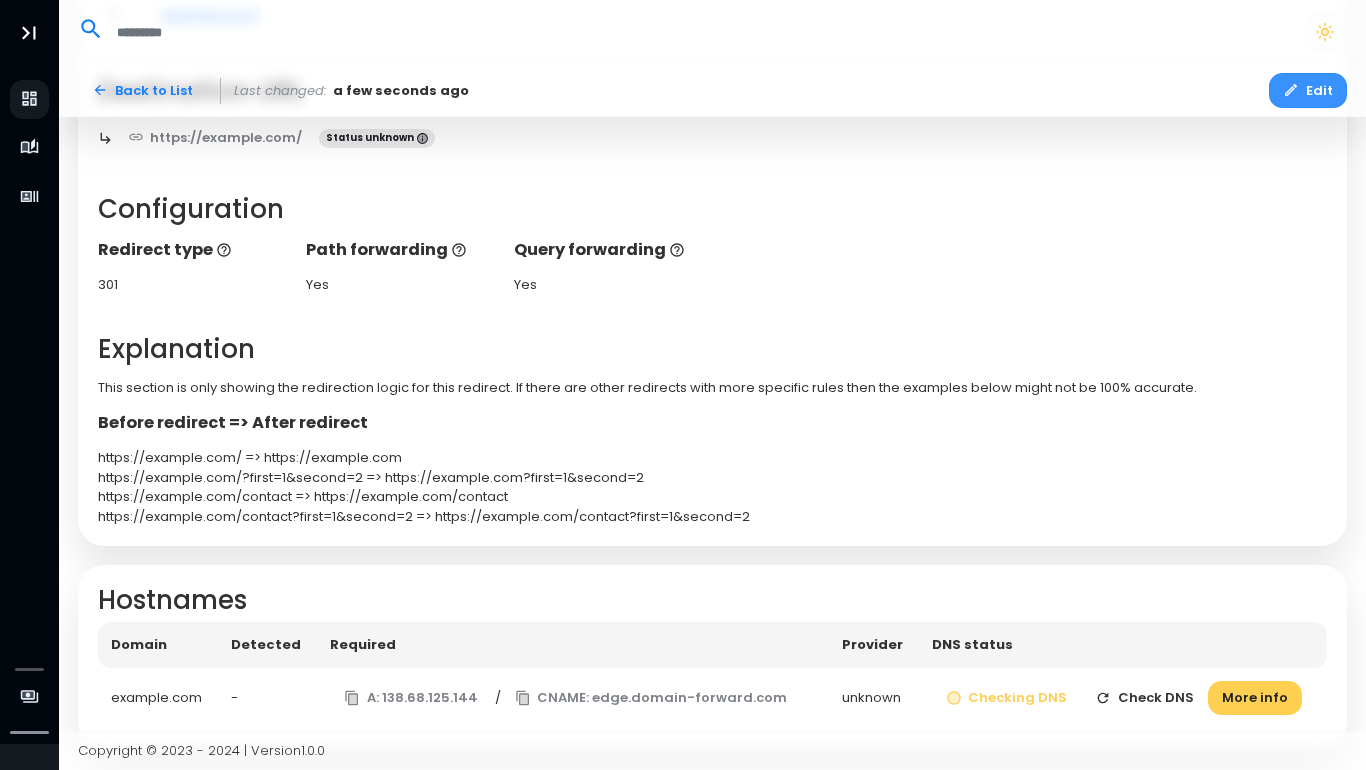 click on "Edit" at bounding box center [1308, 90] 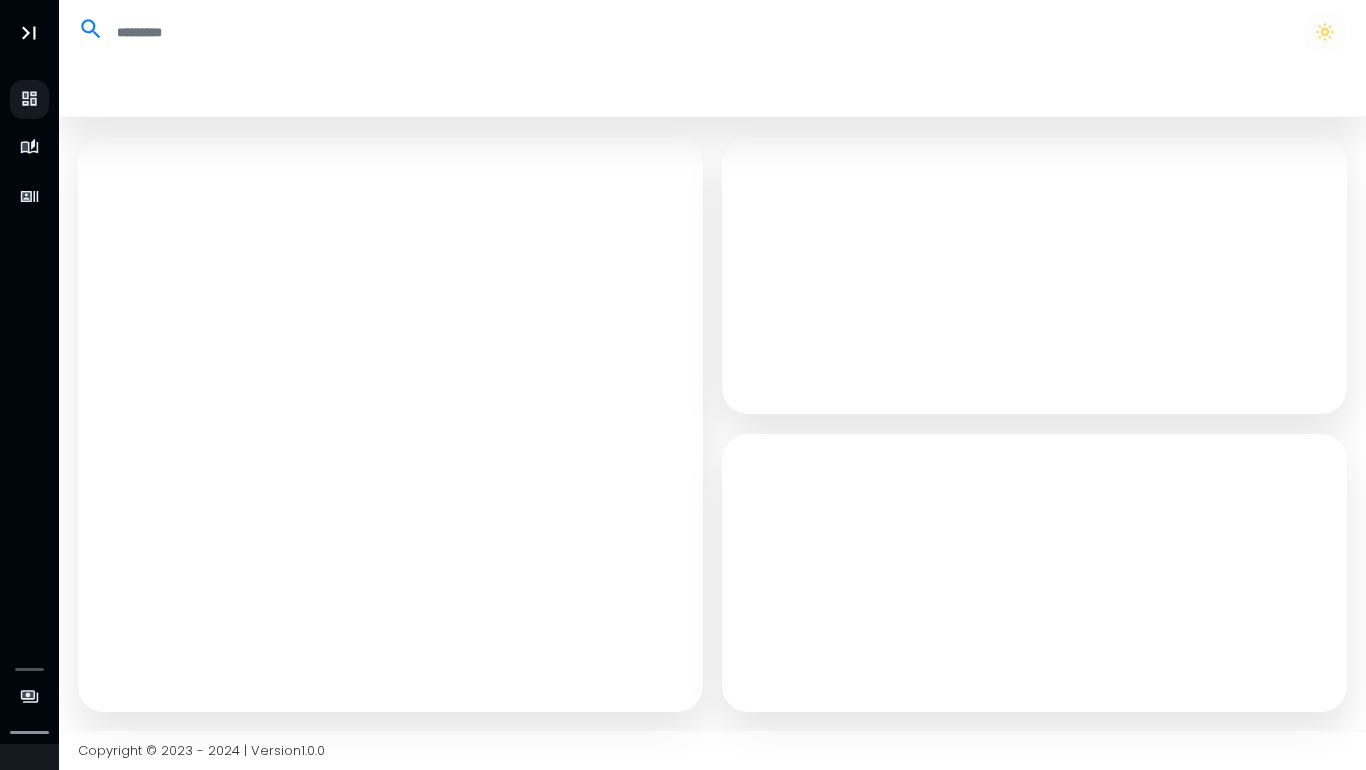 scroll, scrollTop: 0, scrollLeft: 0, axis: both 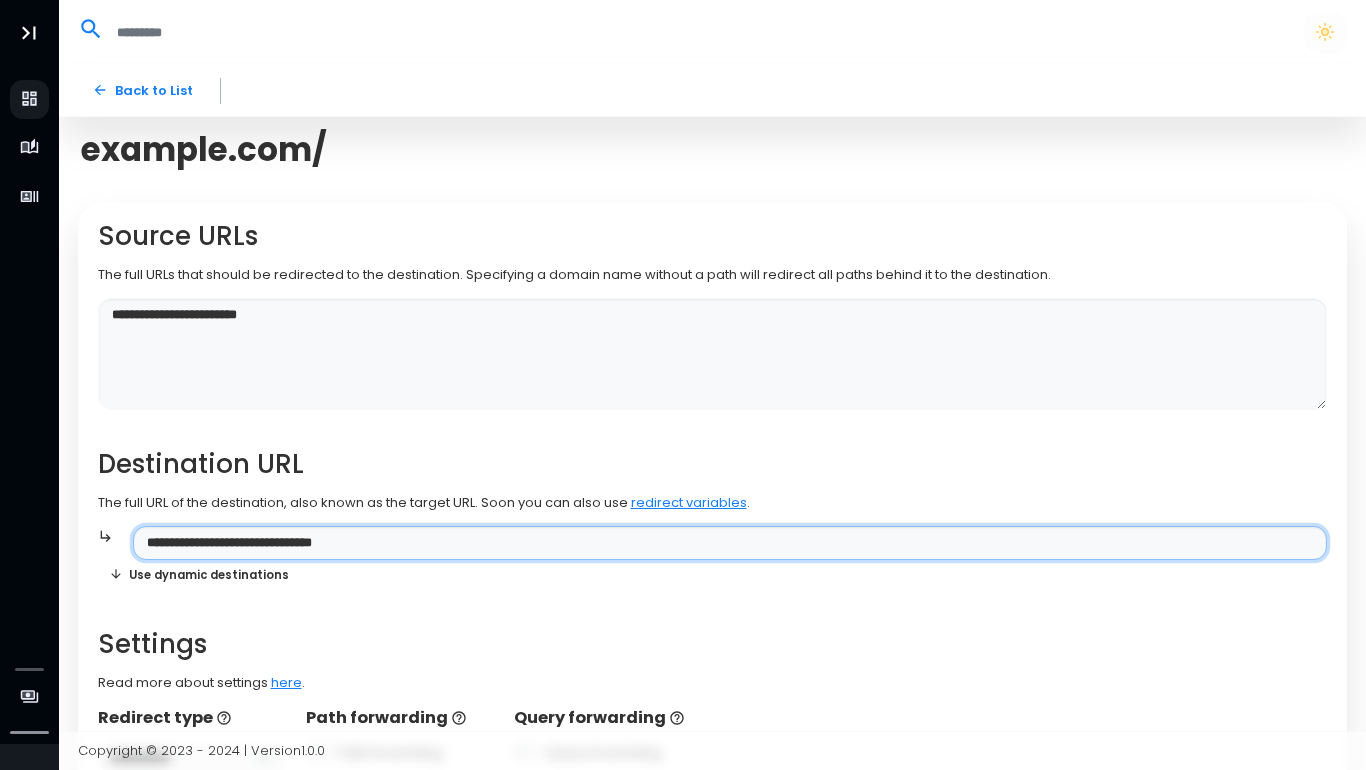 drag, startPoint x: 388, startPoint y: 546, endPoint x: 224, endPoint y: 519, distance: 166.2077 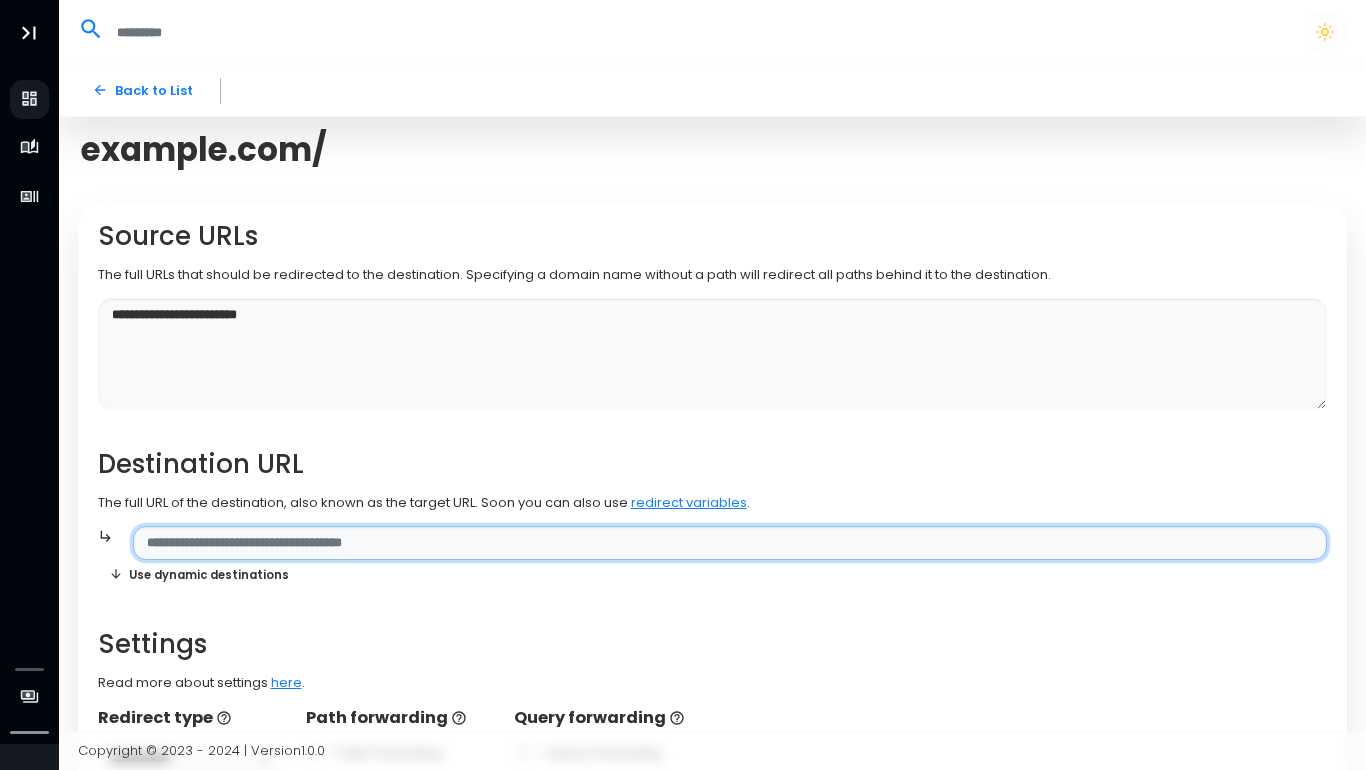 type 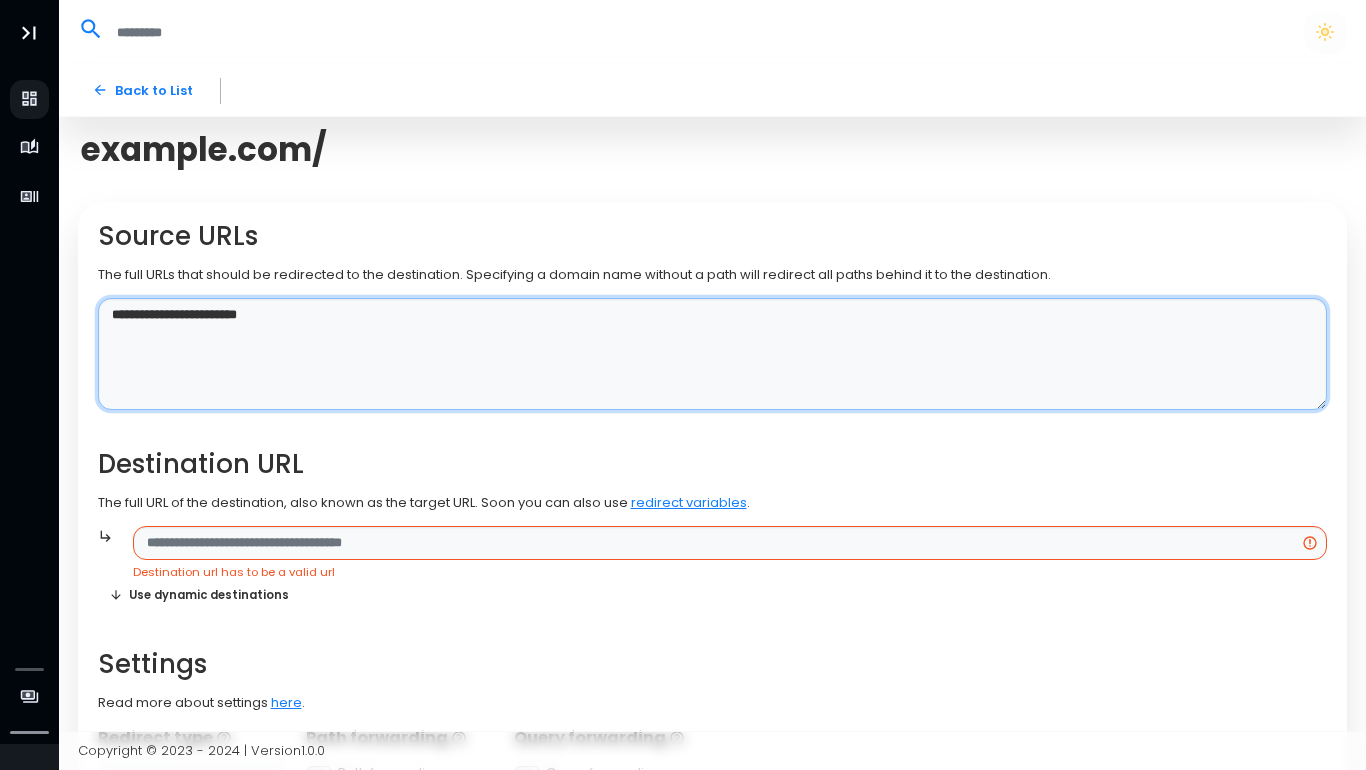 drag, startPoint x: 311, startPoint y: 322, endPoint x: 62, endPoint y: 319, distance: 249.01807 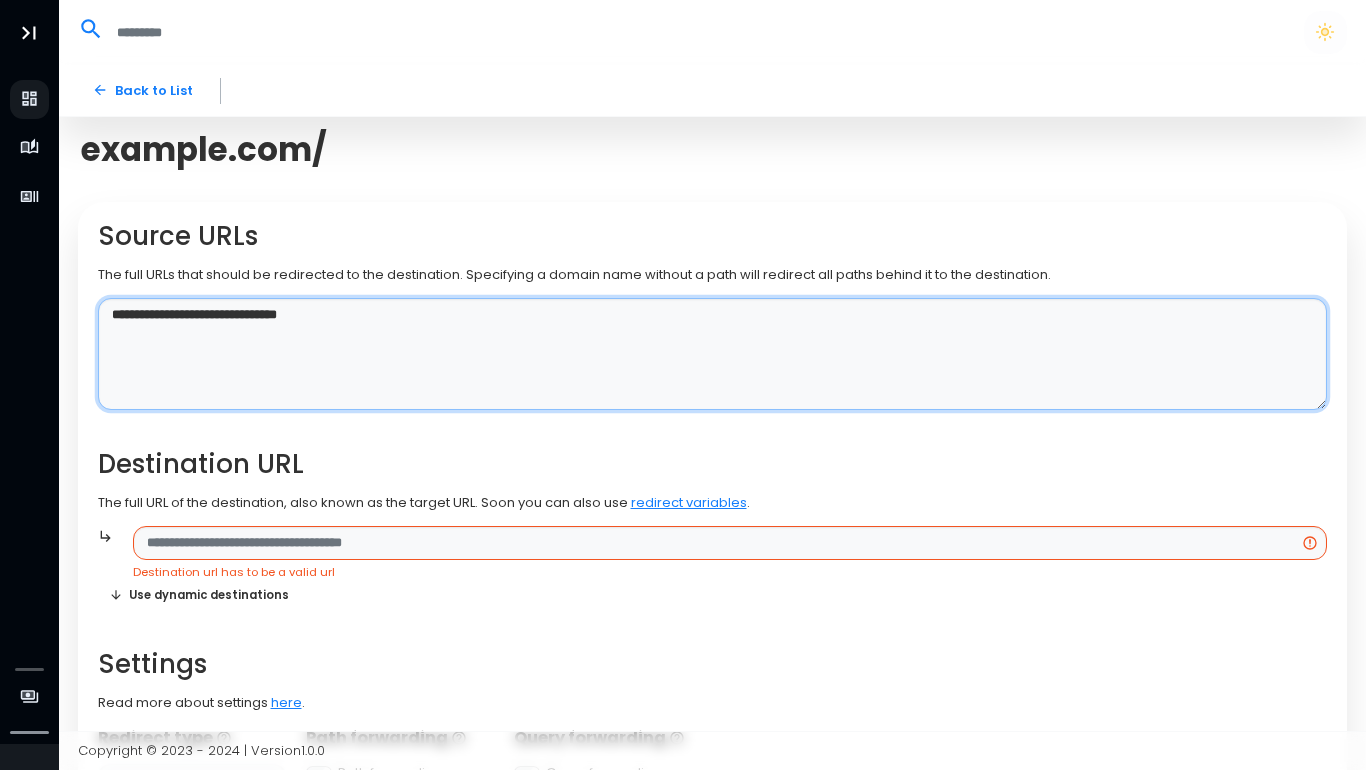 type on "**********" 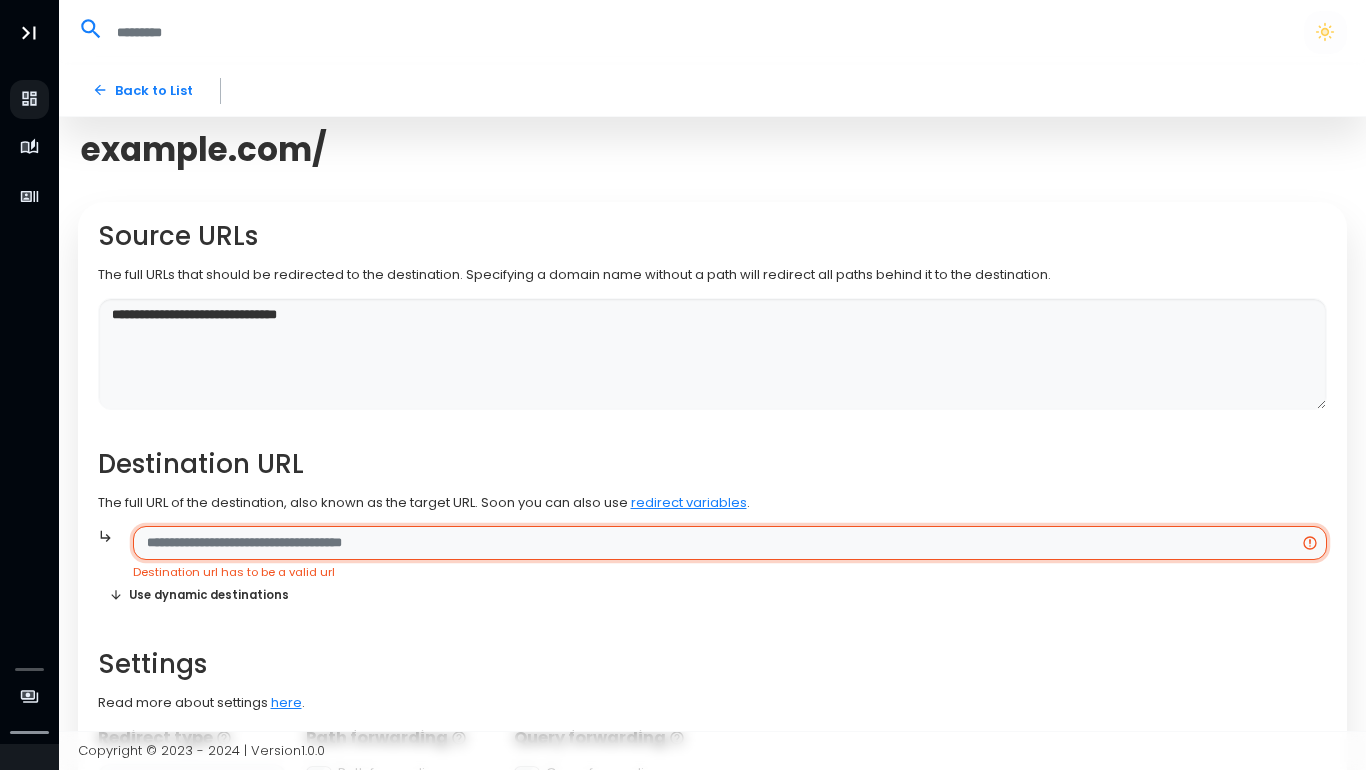 click at bounding box center [730, 543] 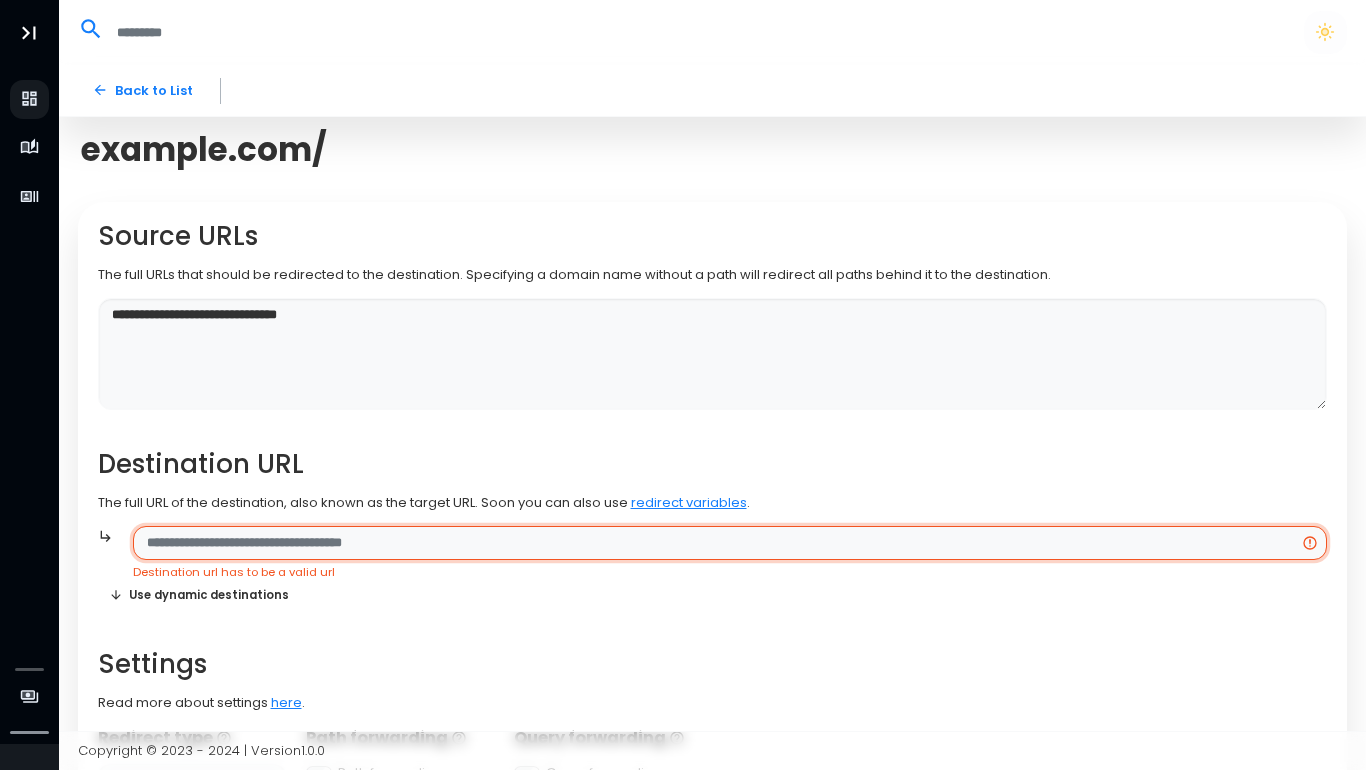 type on "*" 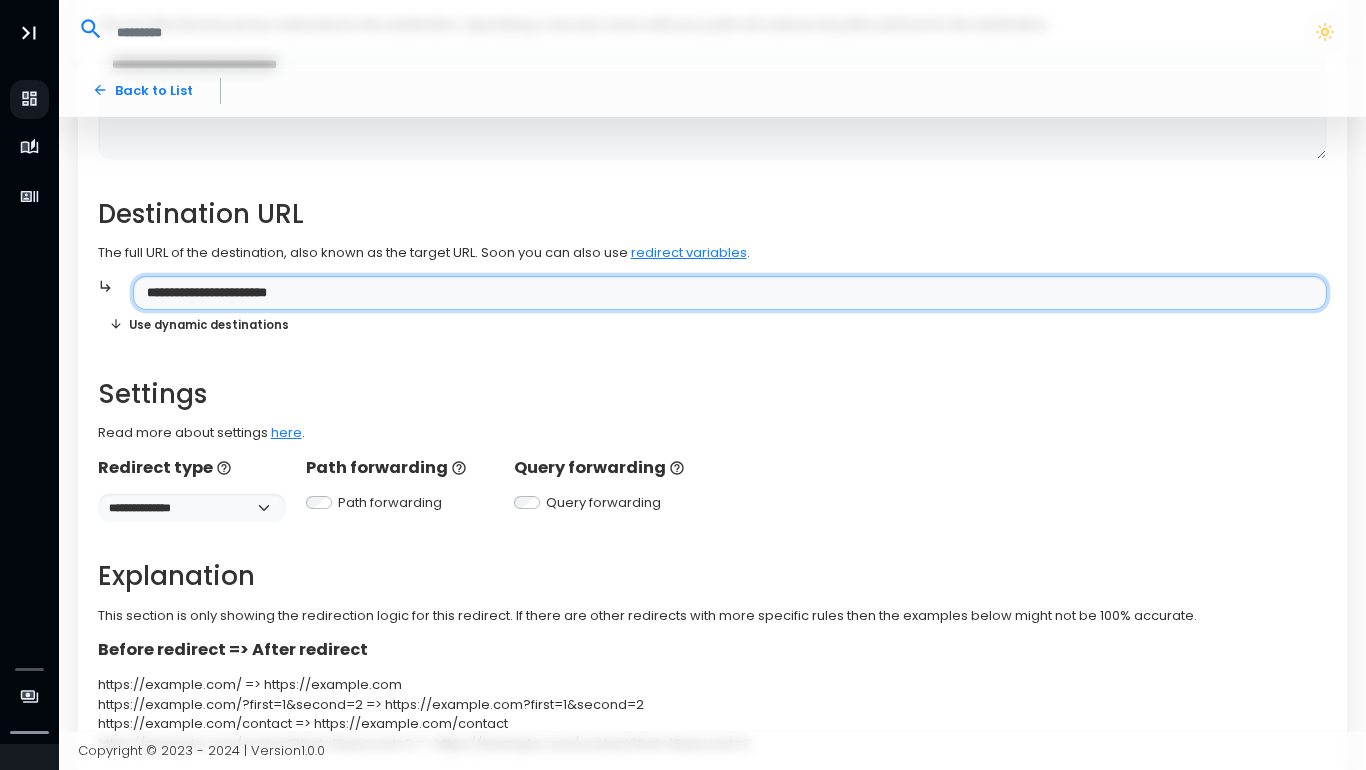 scroll, scrollTop: 385, scrollLeft: 0, axis: vertical 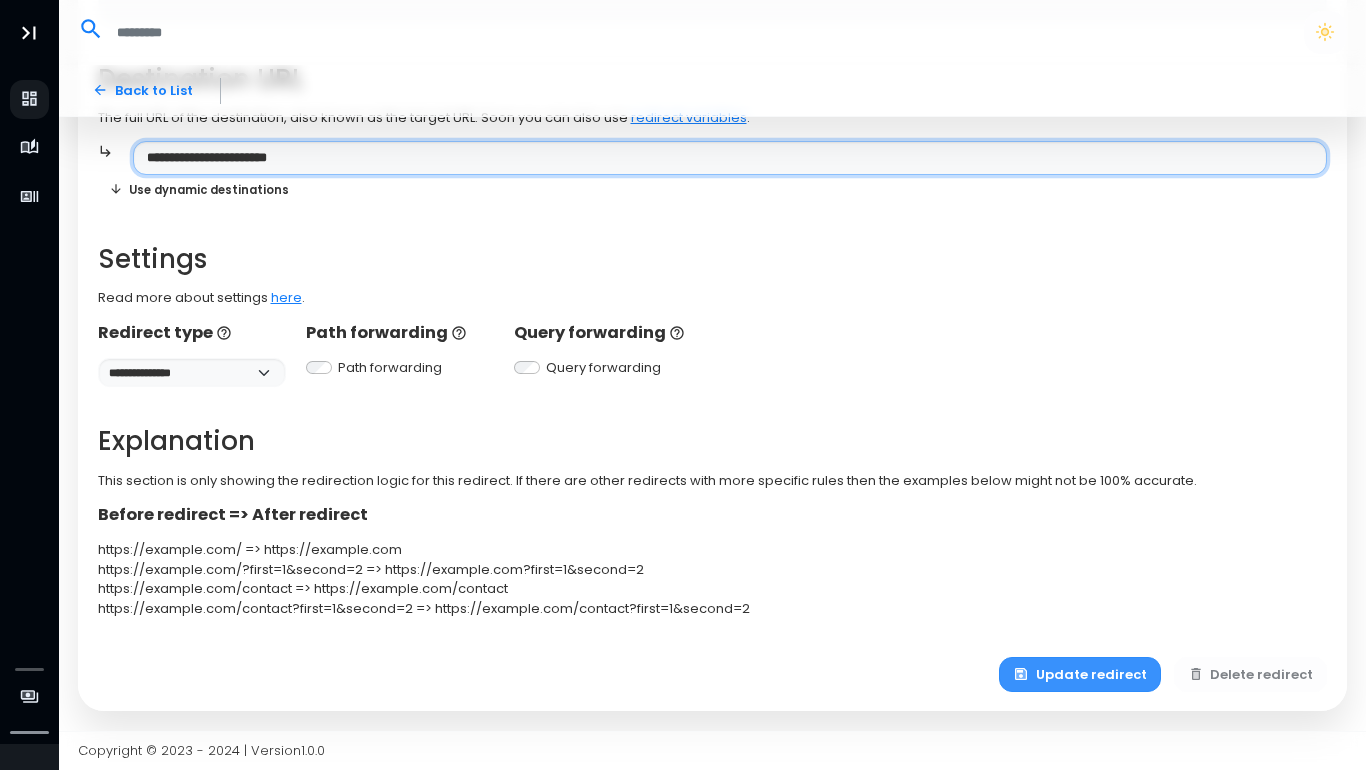 type on "**********" 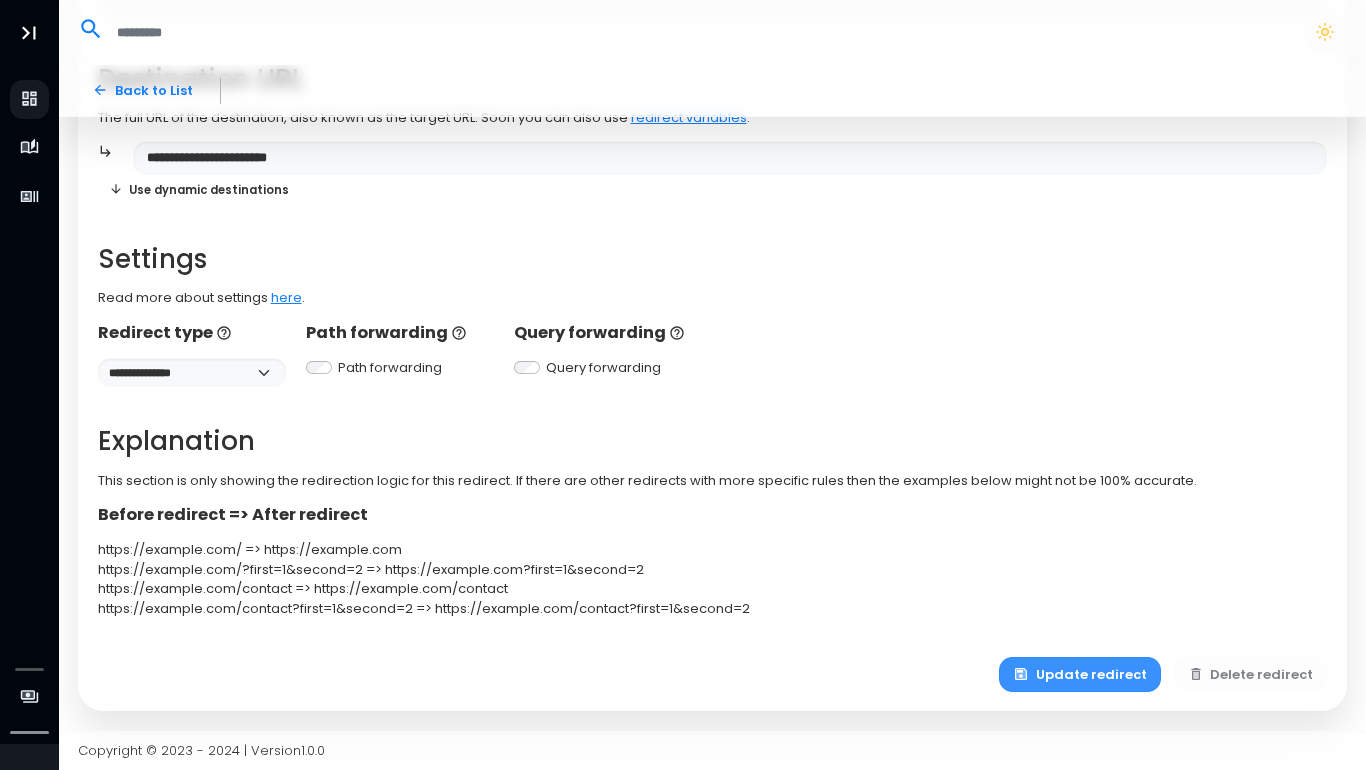 click on "Update redirect" at bounding box center [1080, 674] 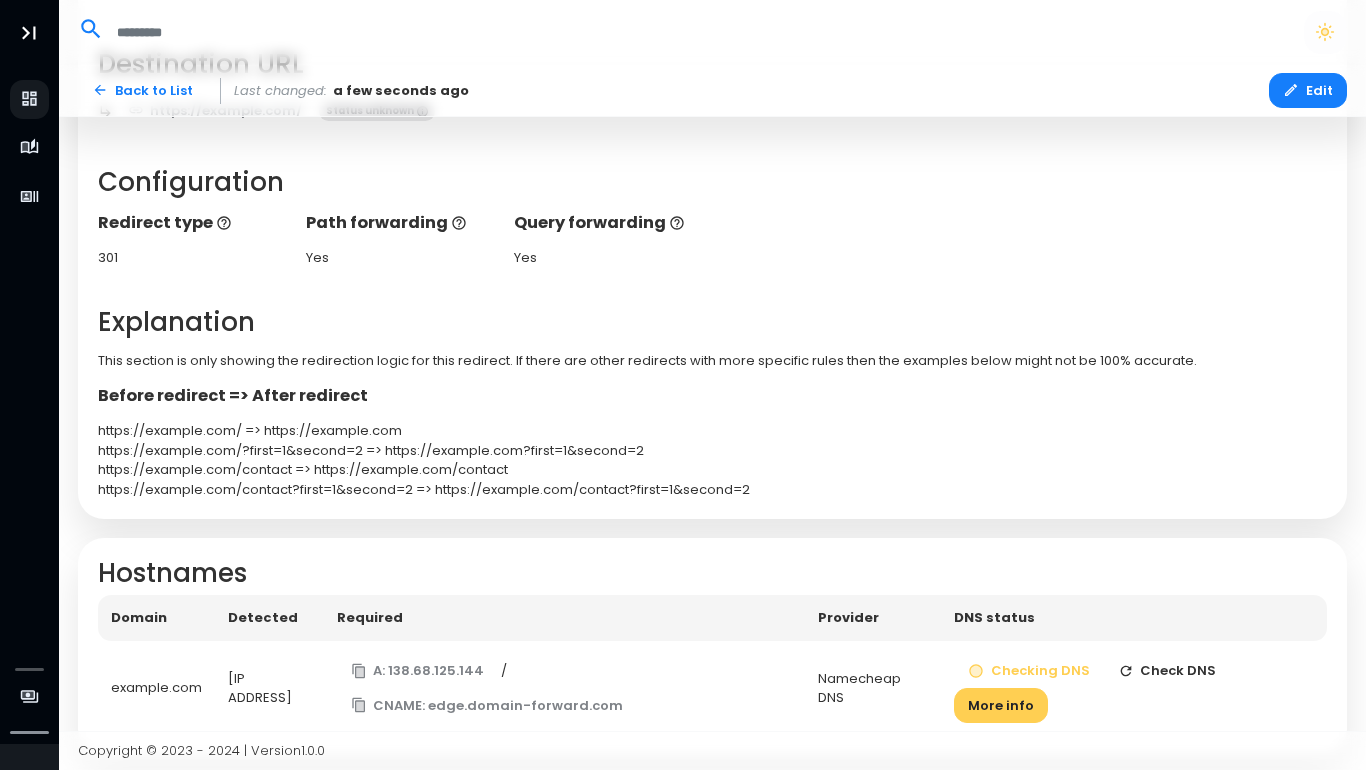 scroll, scrollTop: 389, scrollLeft: 0, axis: vertical 